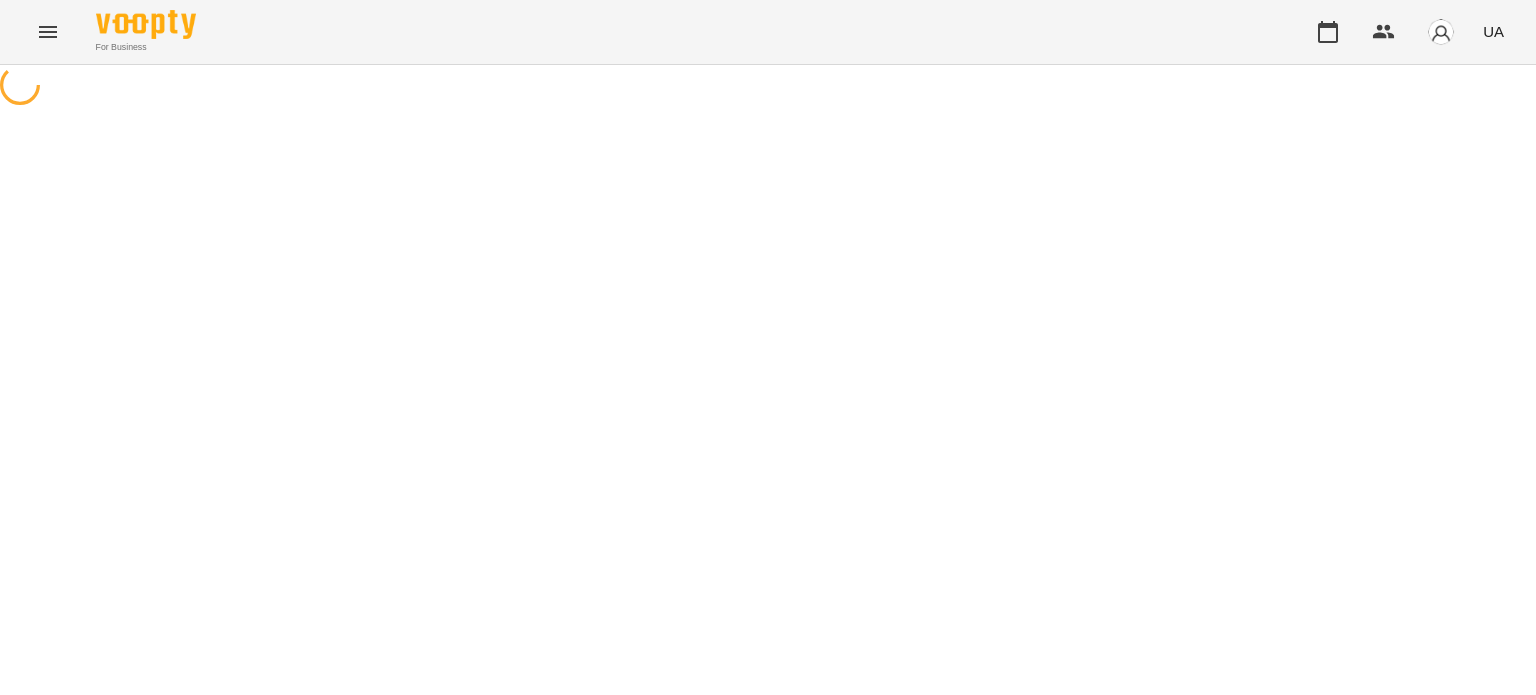 scroll, scrollTop: 0, scrollLeft: 0, axis: both 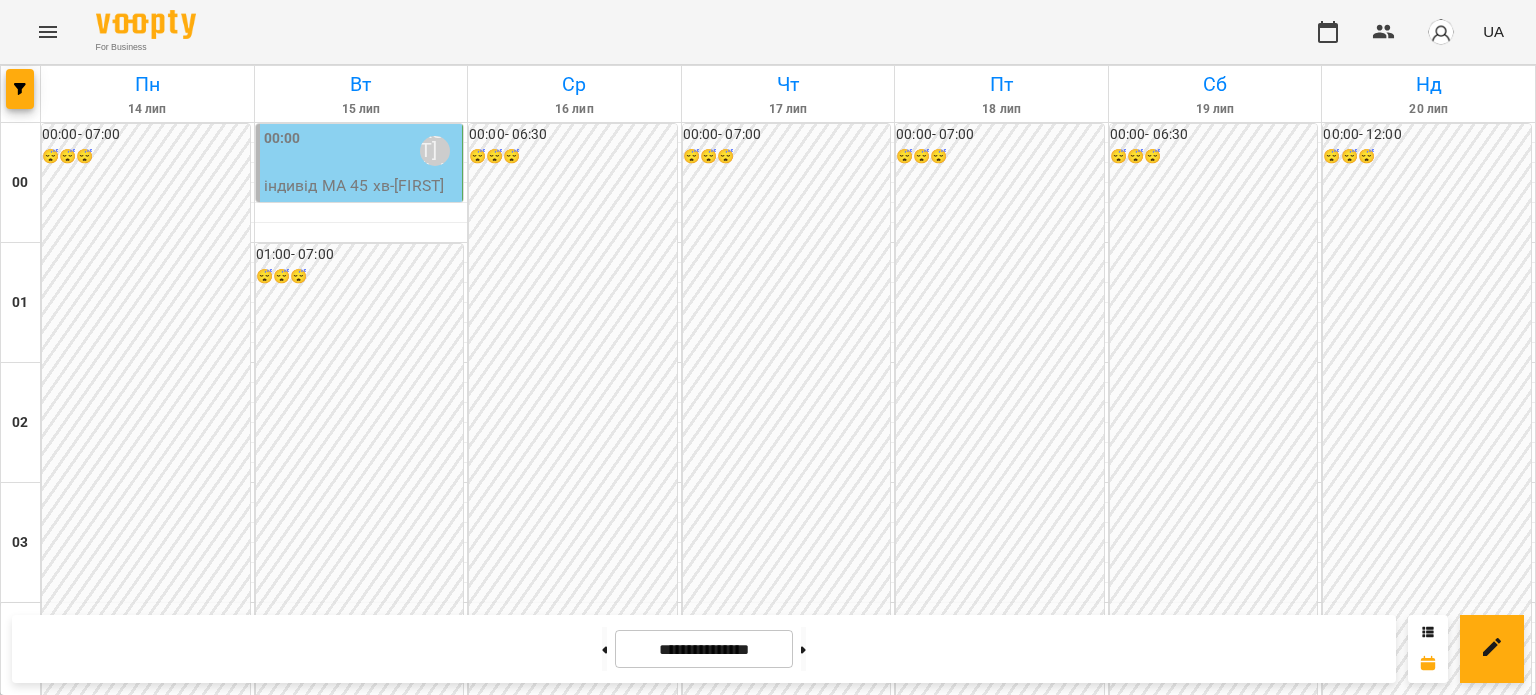 click on "10:30 [FIRST] [LAST]" at bounding box center (147, 1411) 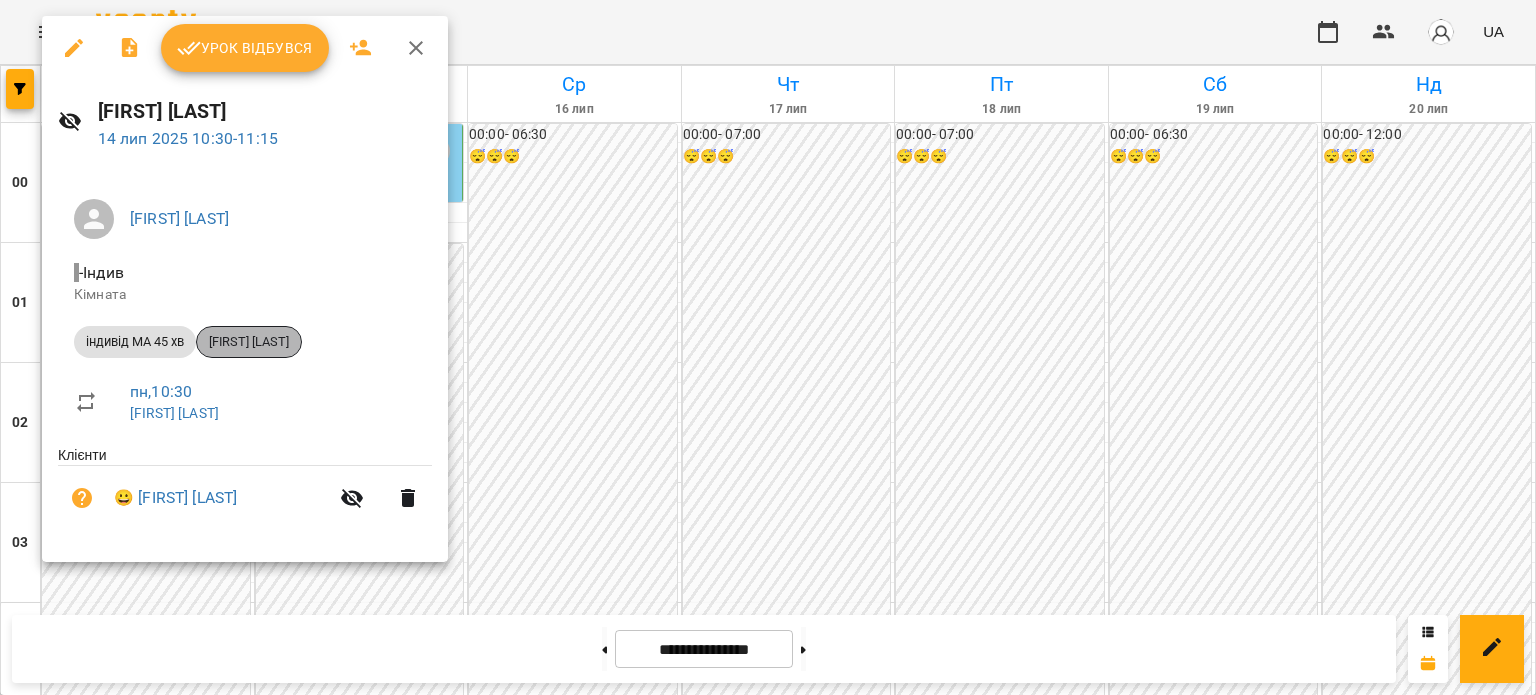 click on "[FIRST] [LAST]" at bounding box center (249, 342) 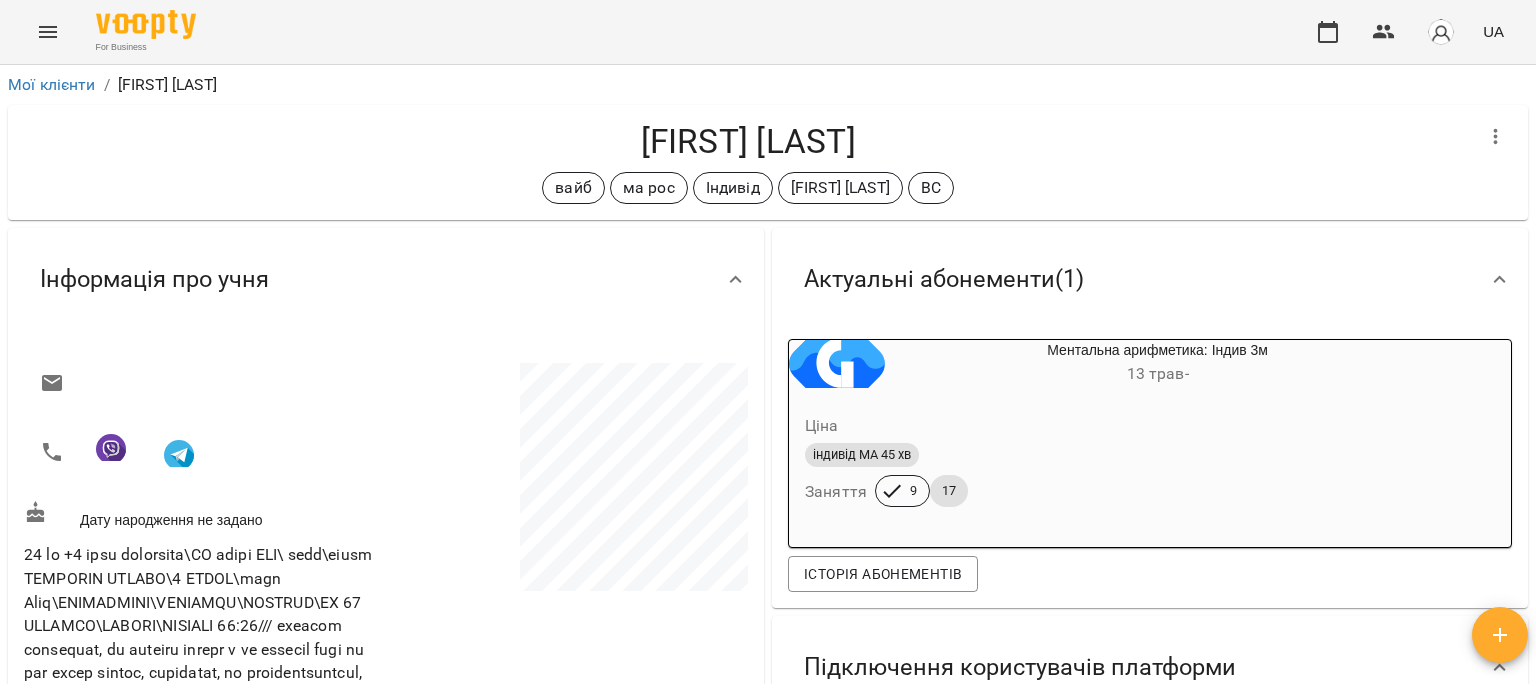click 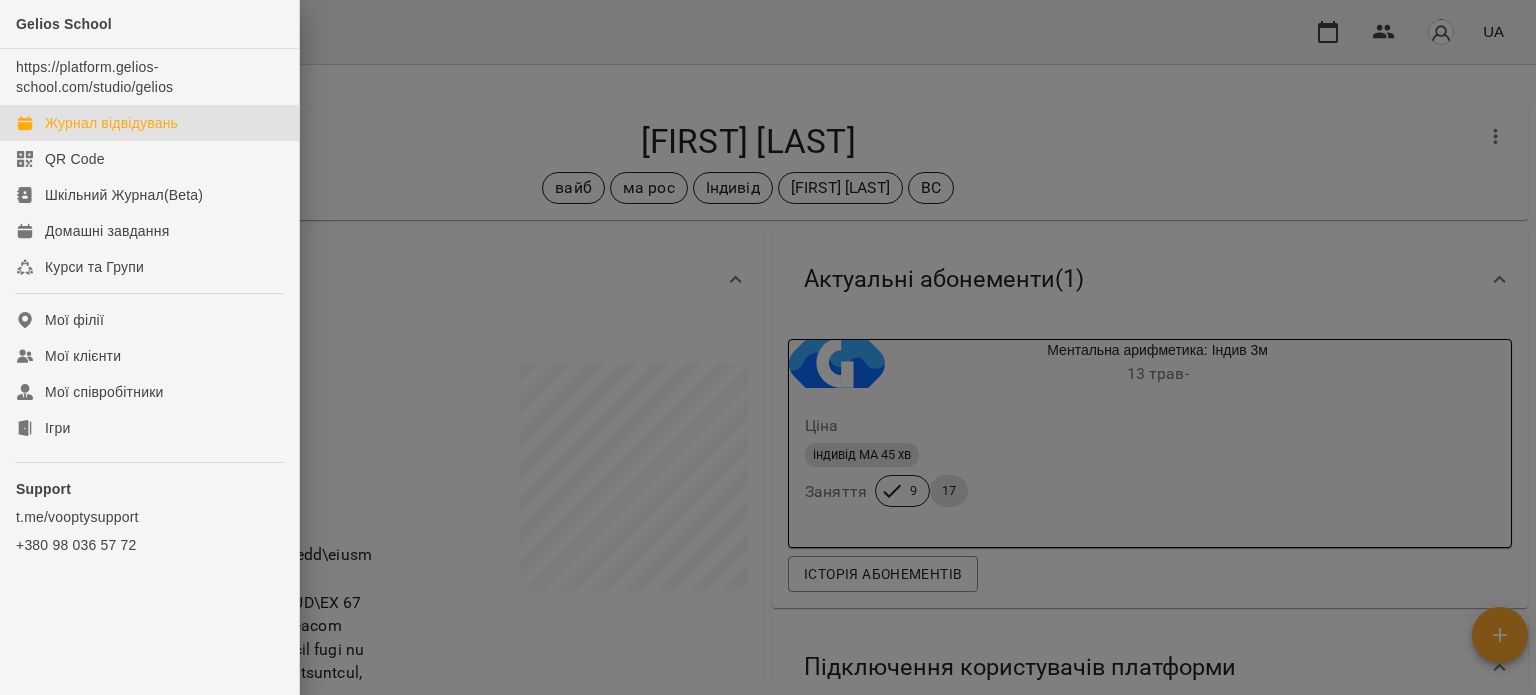 click on "Журнал відвідувань" at bounding box center (111, 123) 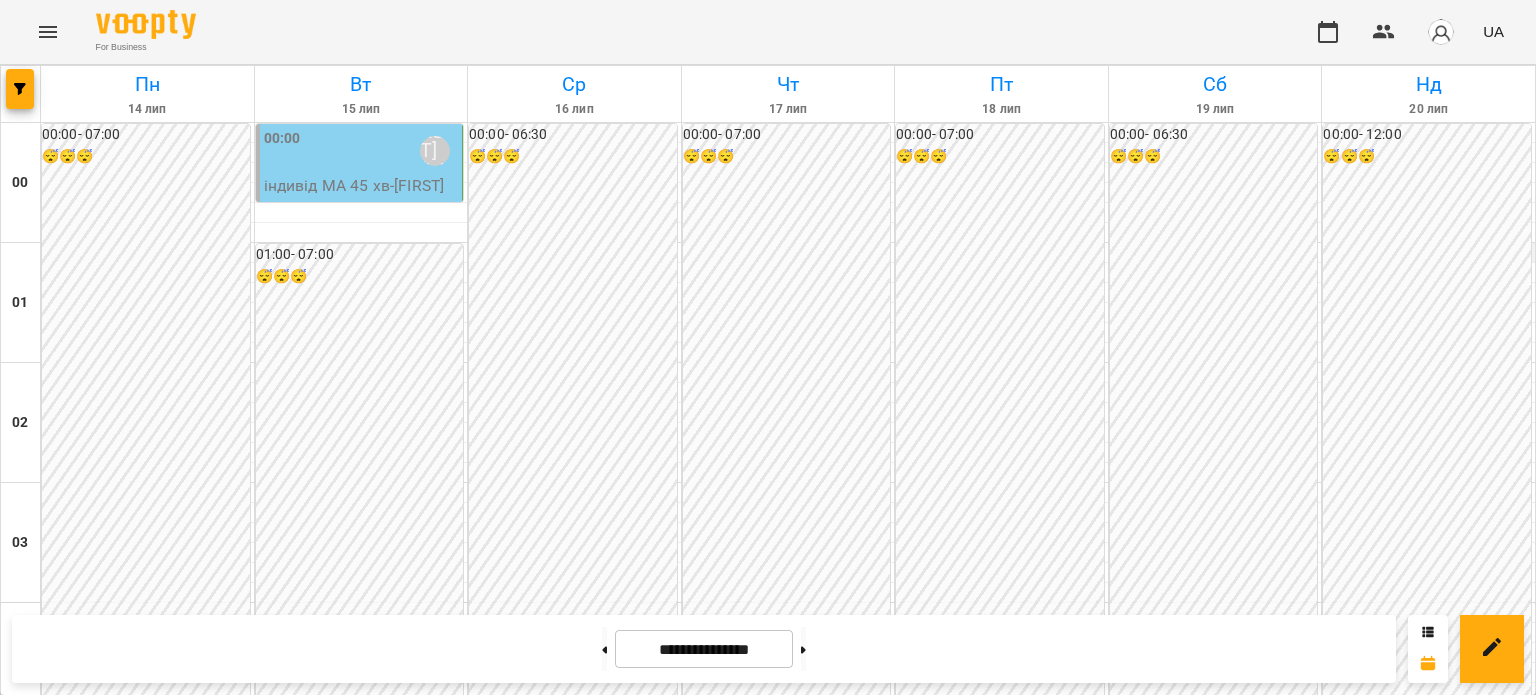 scroll, scrollTop: 1097, scrollLeft: 0, axis: vertical 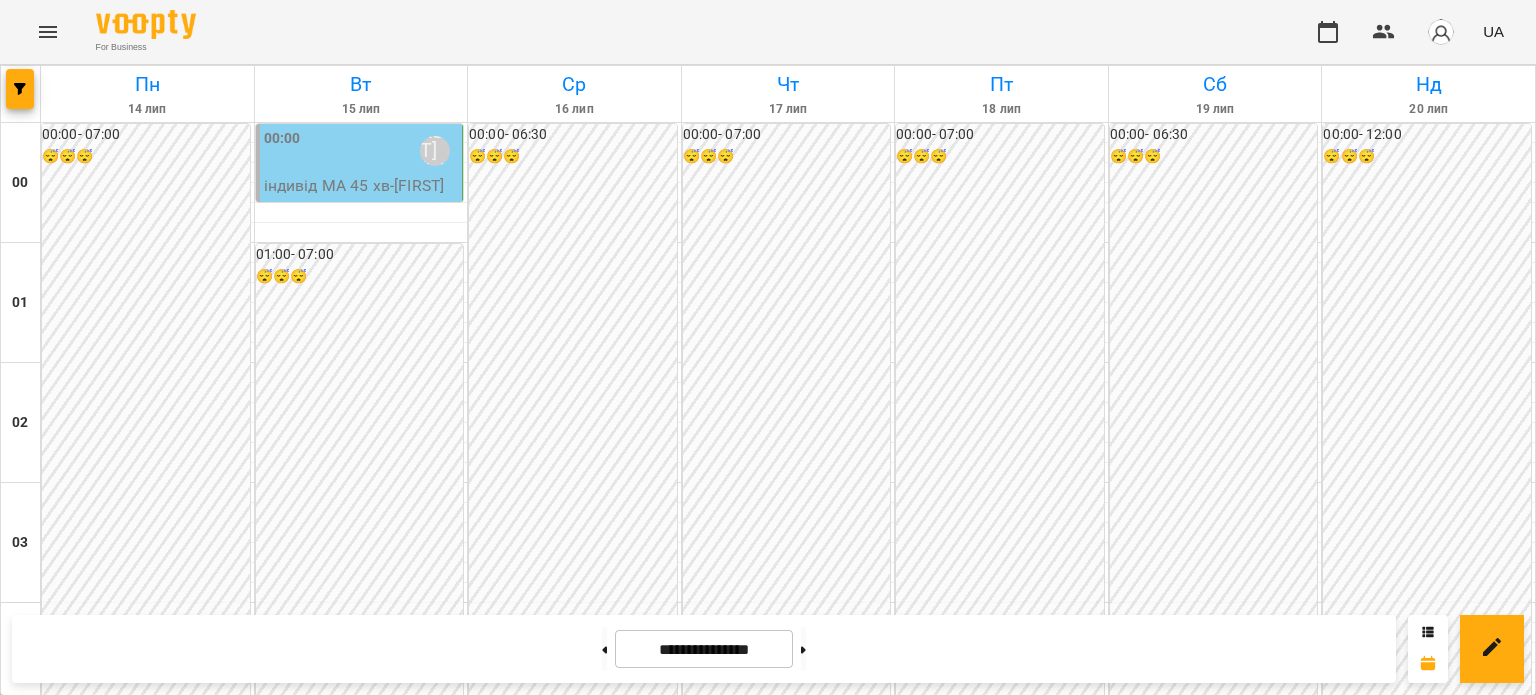 click 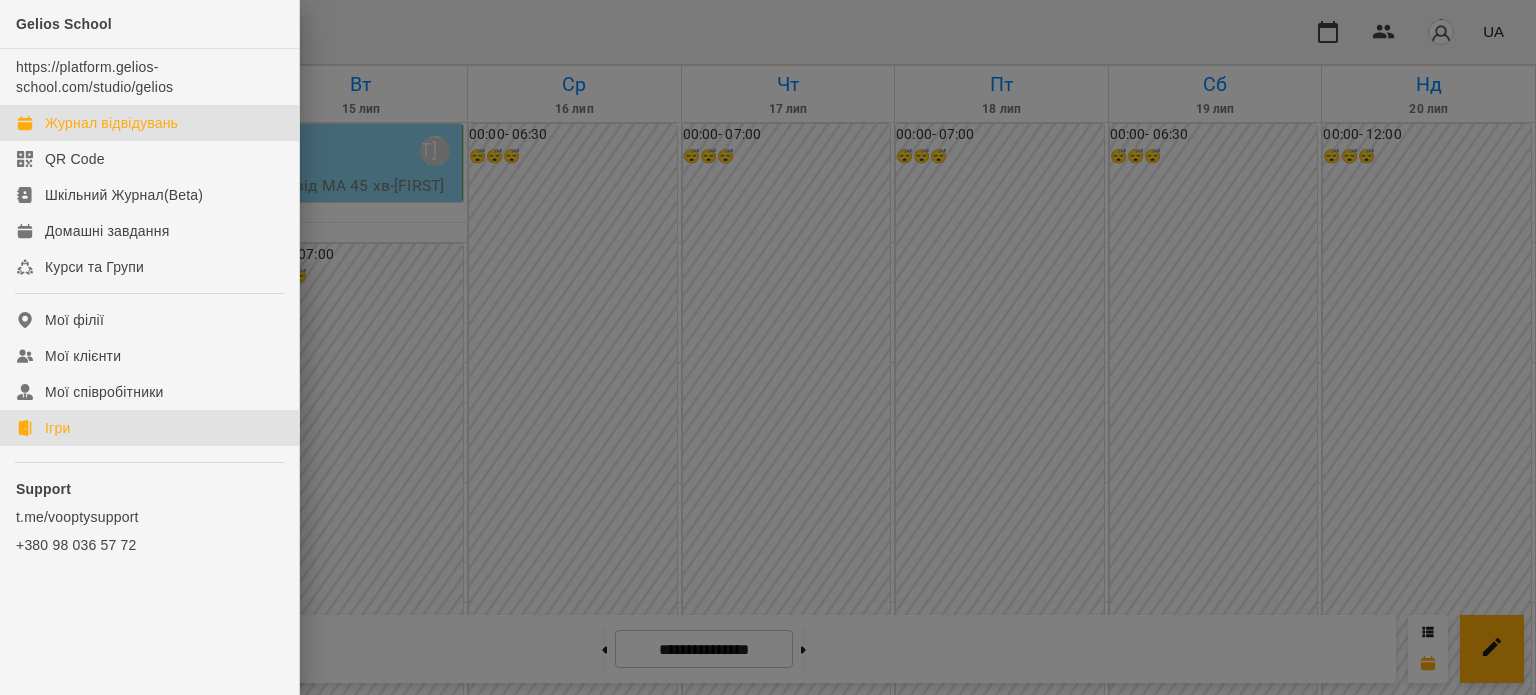 click on "Ігри" 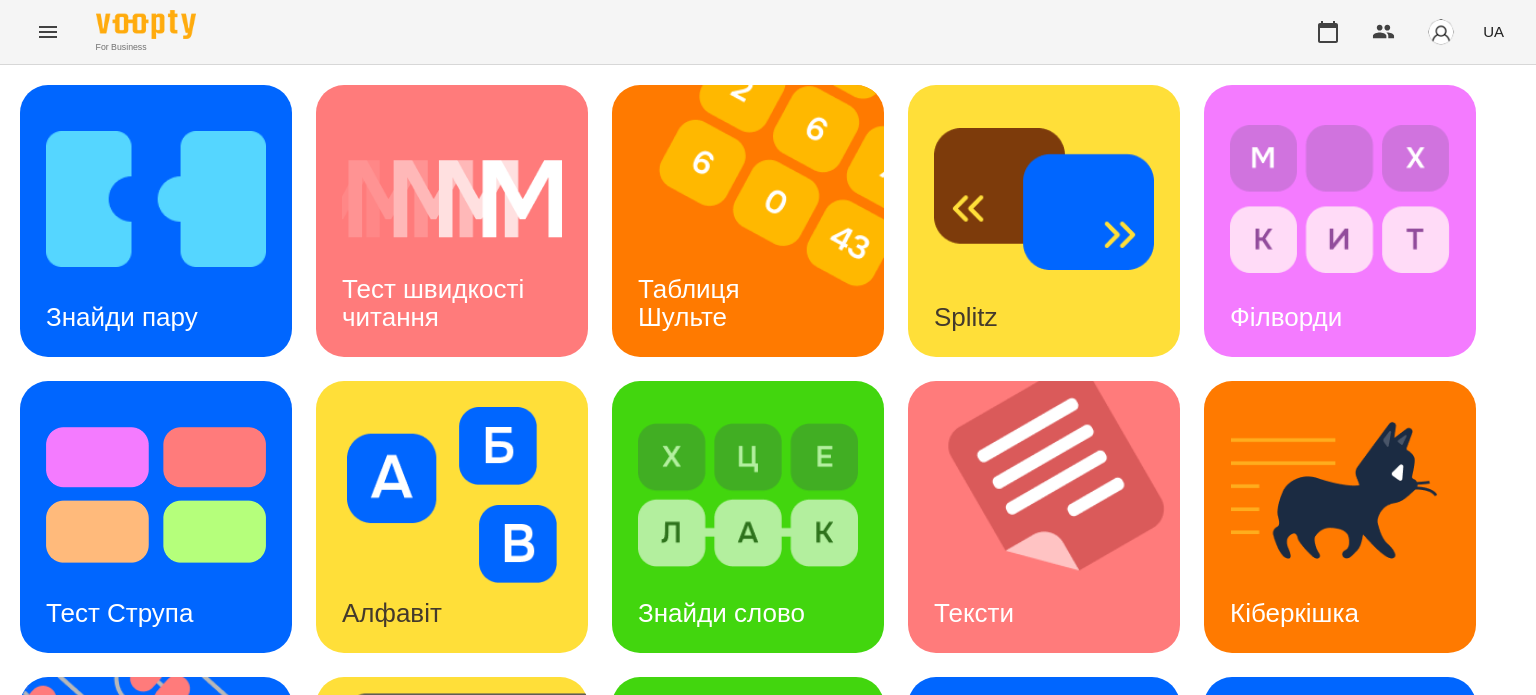 click on "UA" at bounding box center (1493, 31) 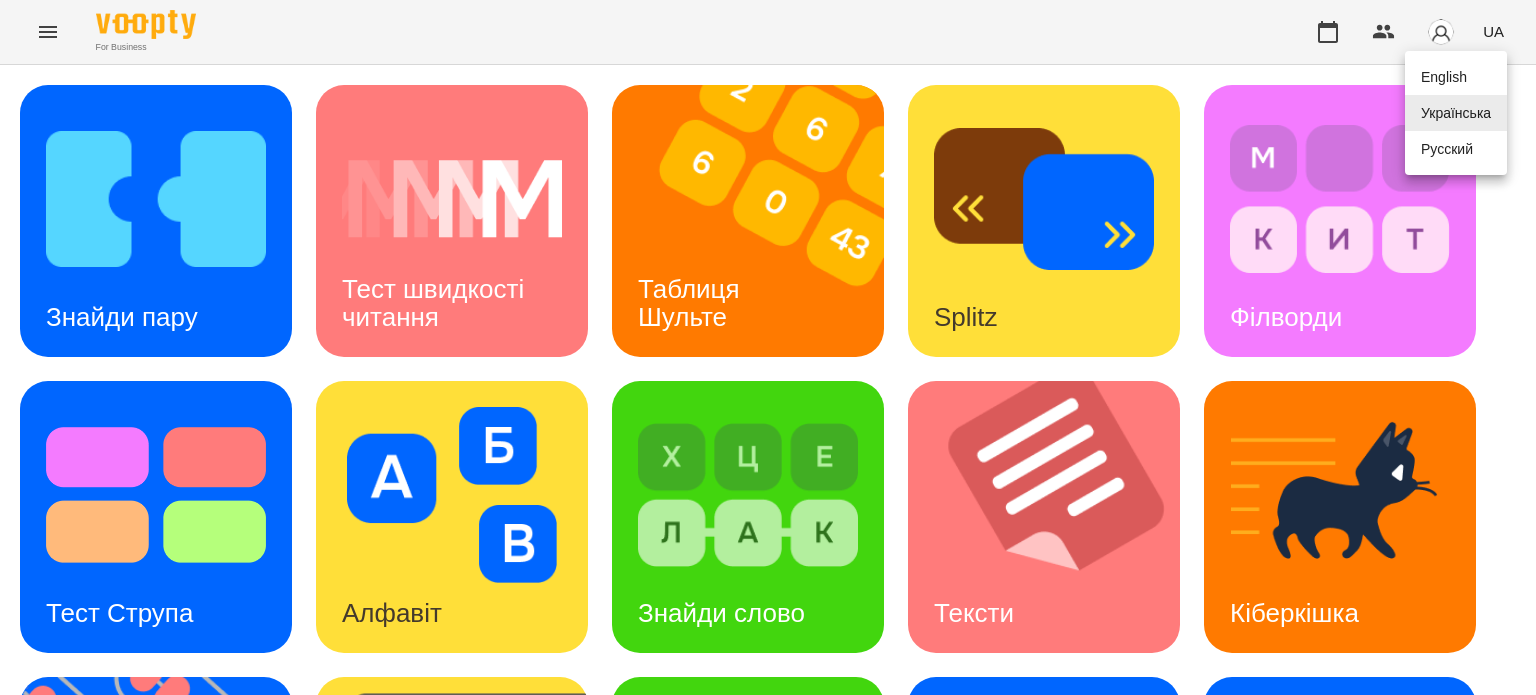 click on "Русский" at bounding box center (1456, 149) 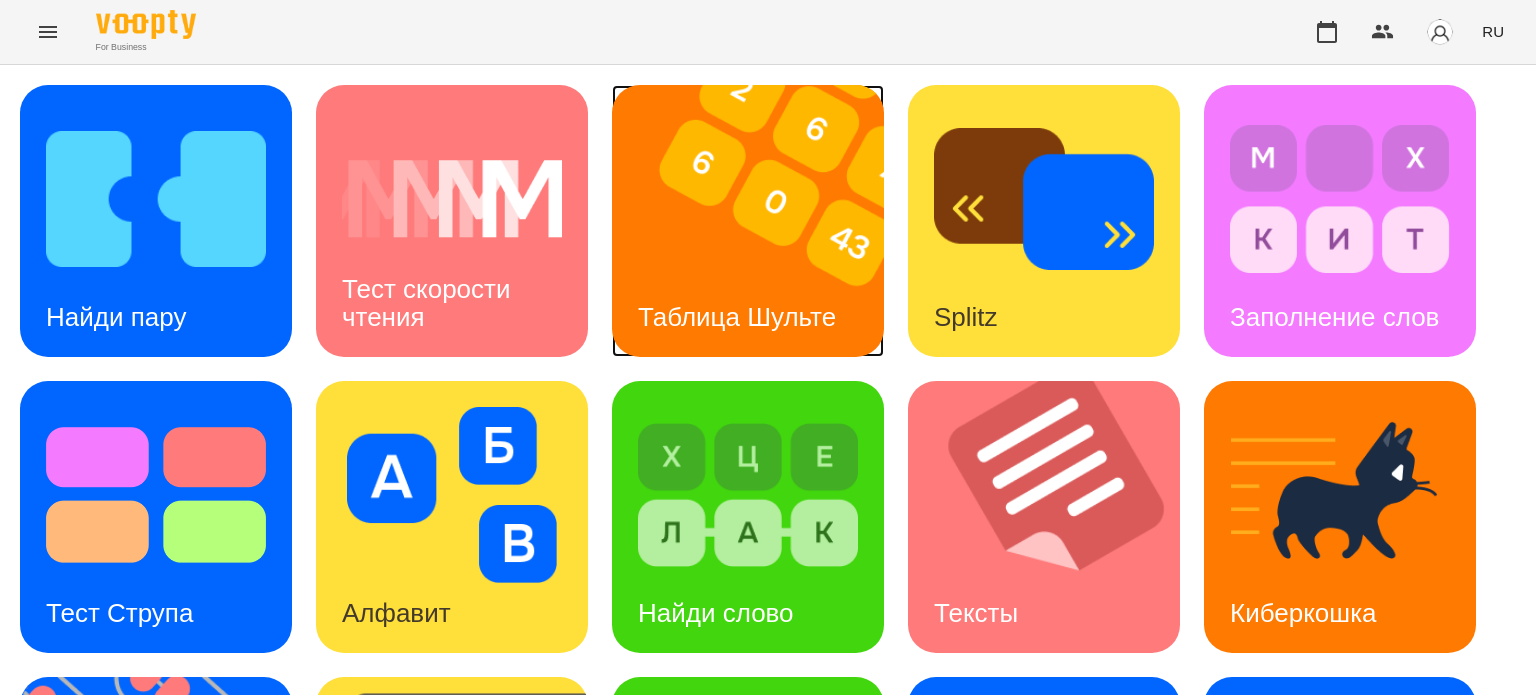 click at bounding box center (760, 221) 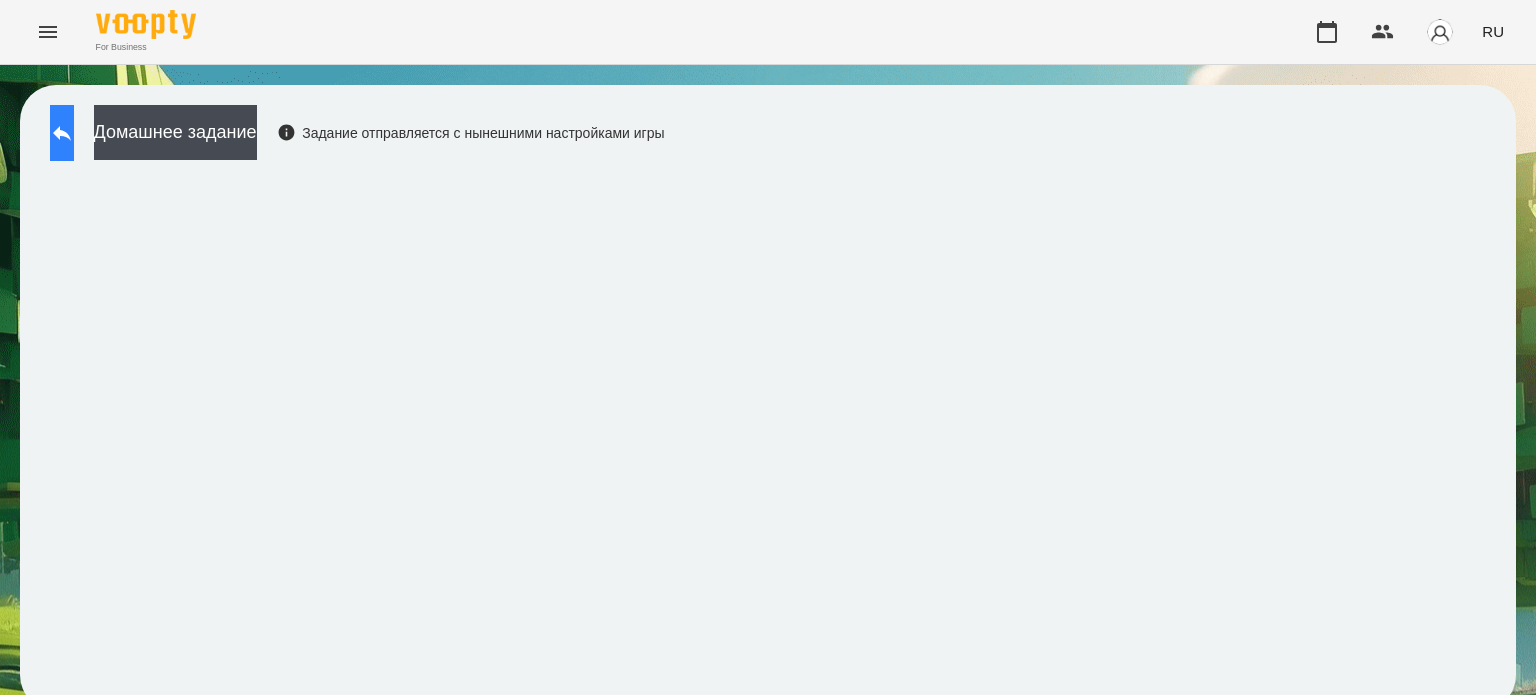 click at bounding box center [62, 133] 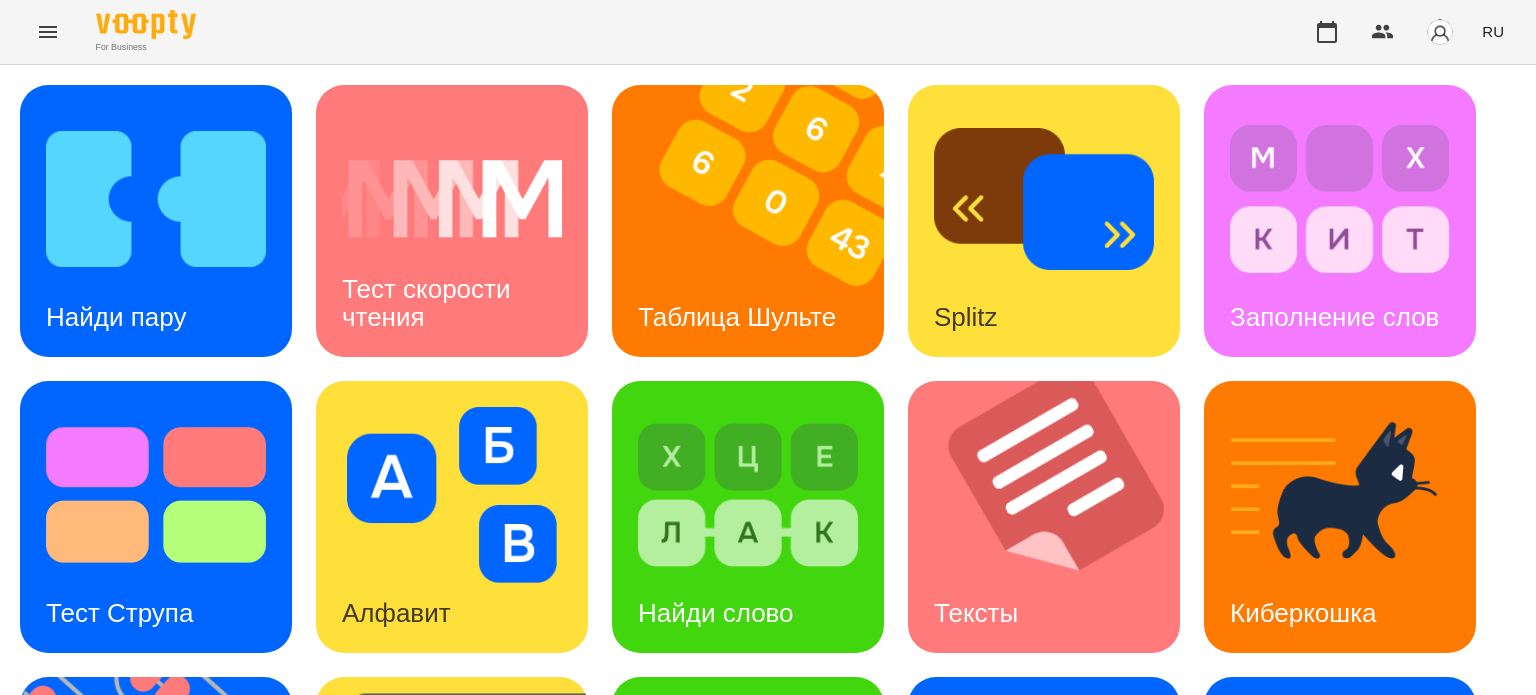 scroll, scrollTop: 569, scrollLeft: 0, axis: vertical 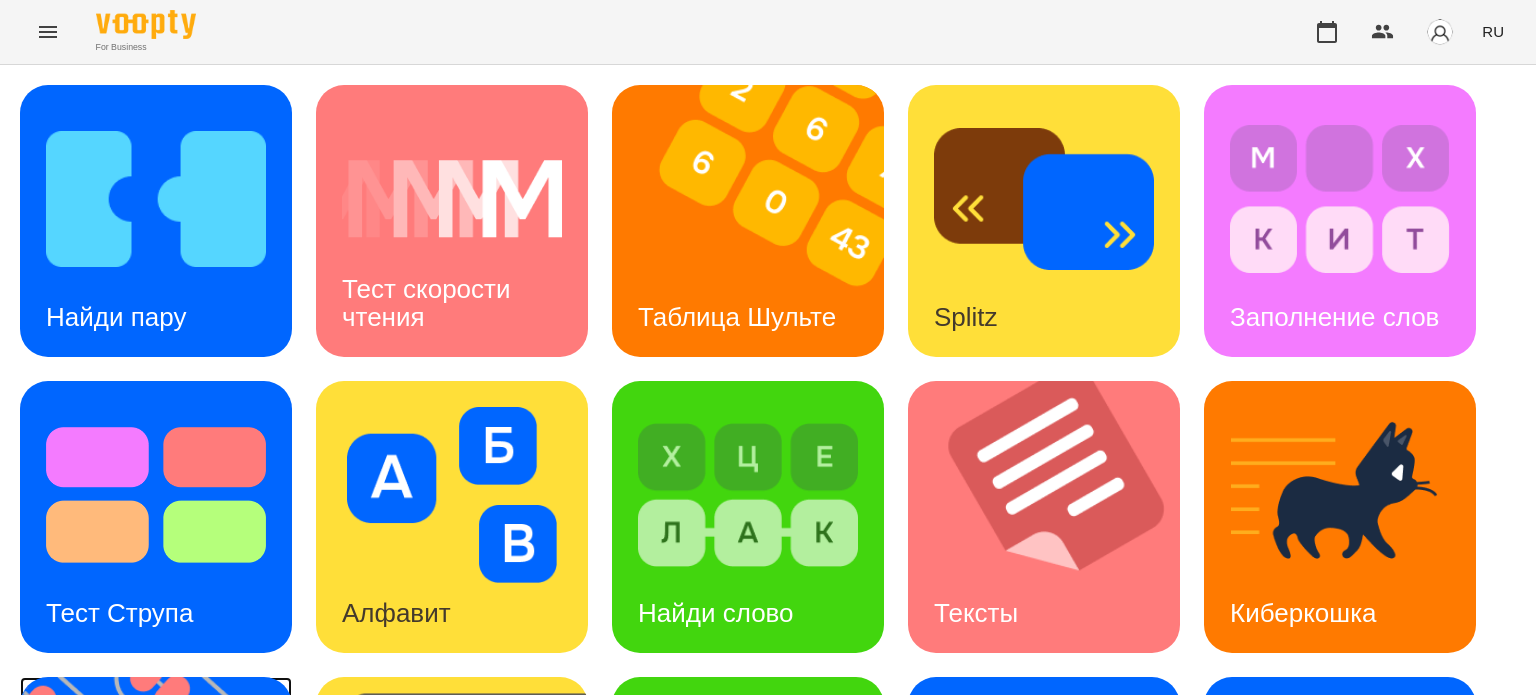 click on "Флеш карты" at bounding box center (120, 909) 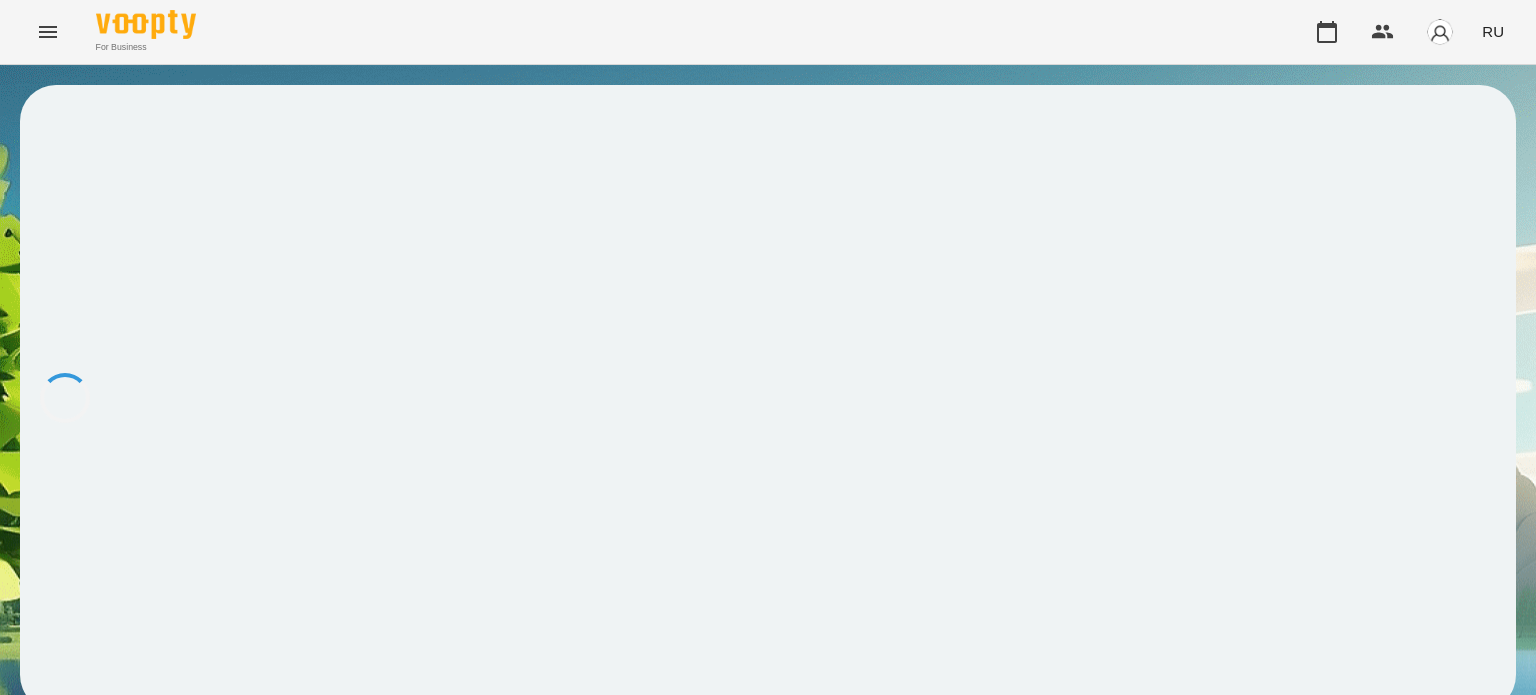 scroll, scrollTop: 0, scrollLeft: 0, axis: both 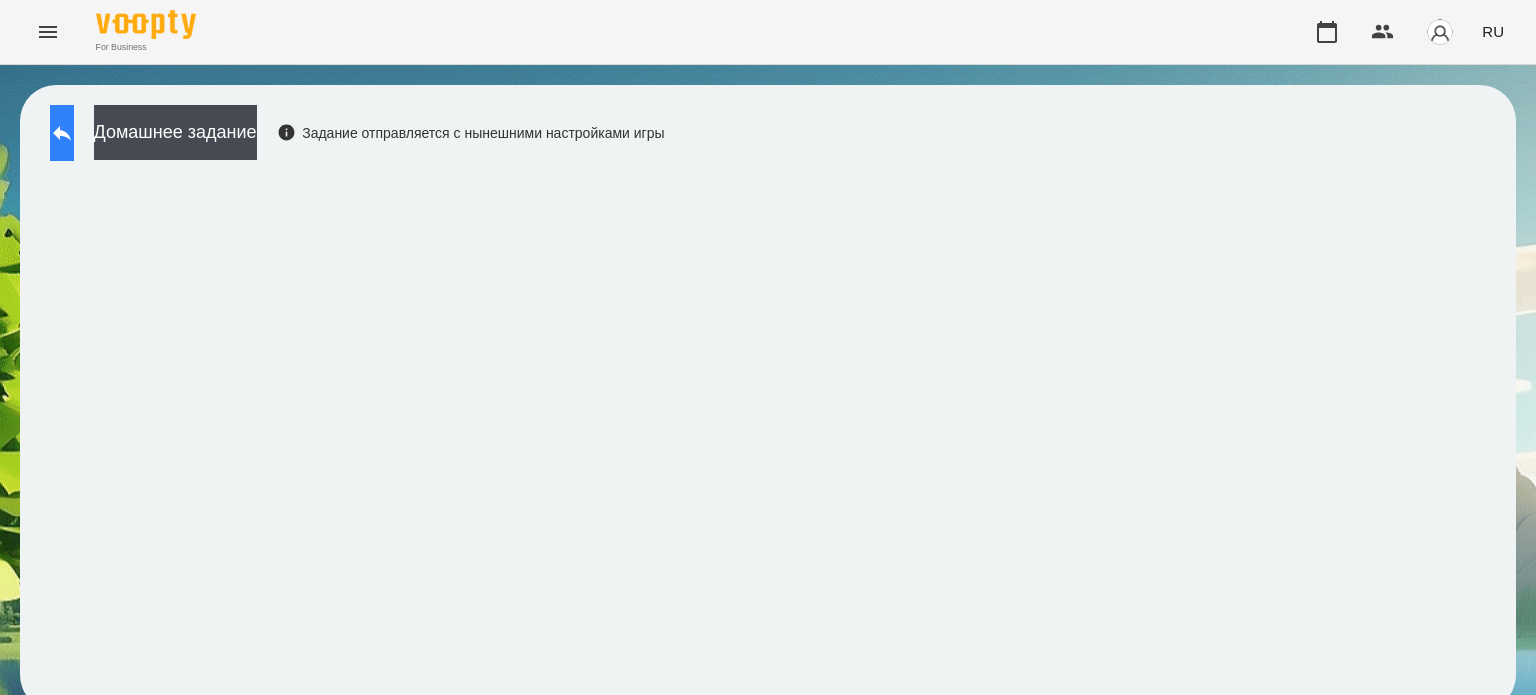 click at bounding box center [62, 133] 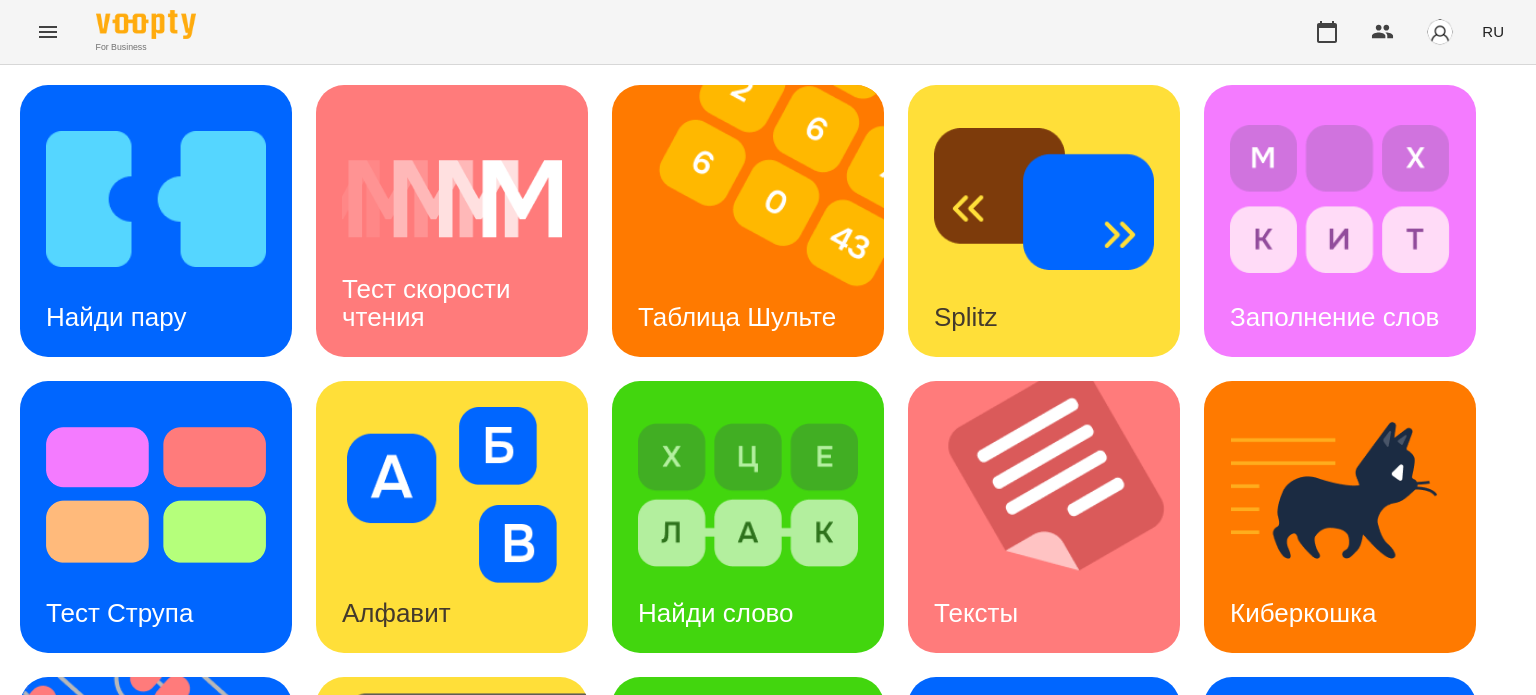 scroll, scrollTop: 569, scrollLeft: 0, axis: vertical 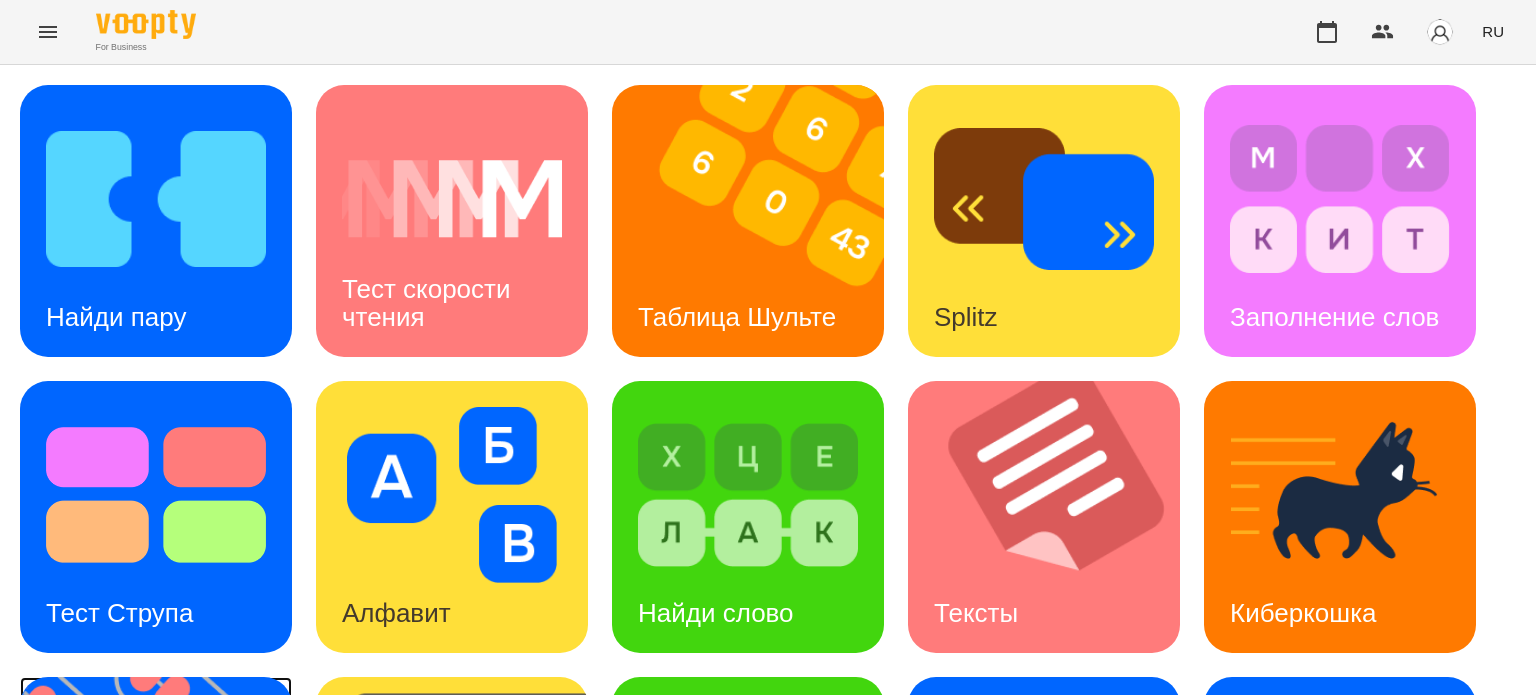 click at bounding box center (168, 813) 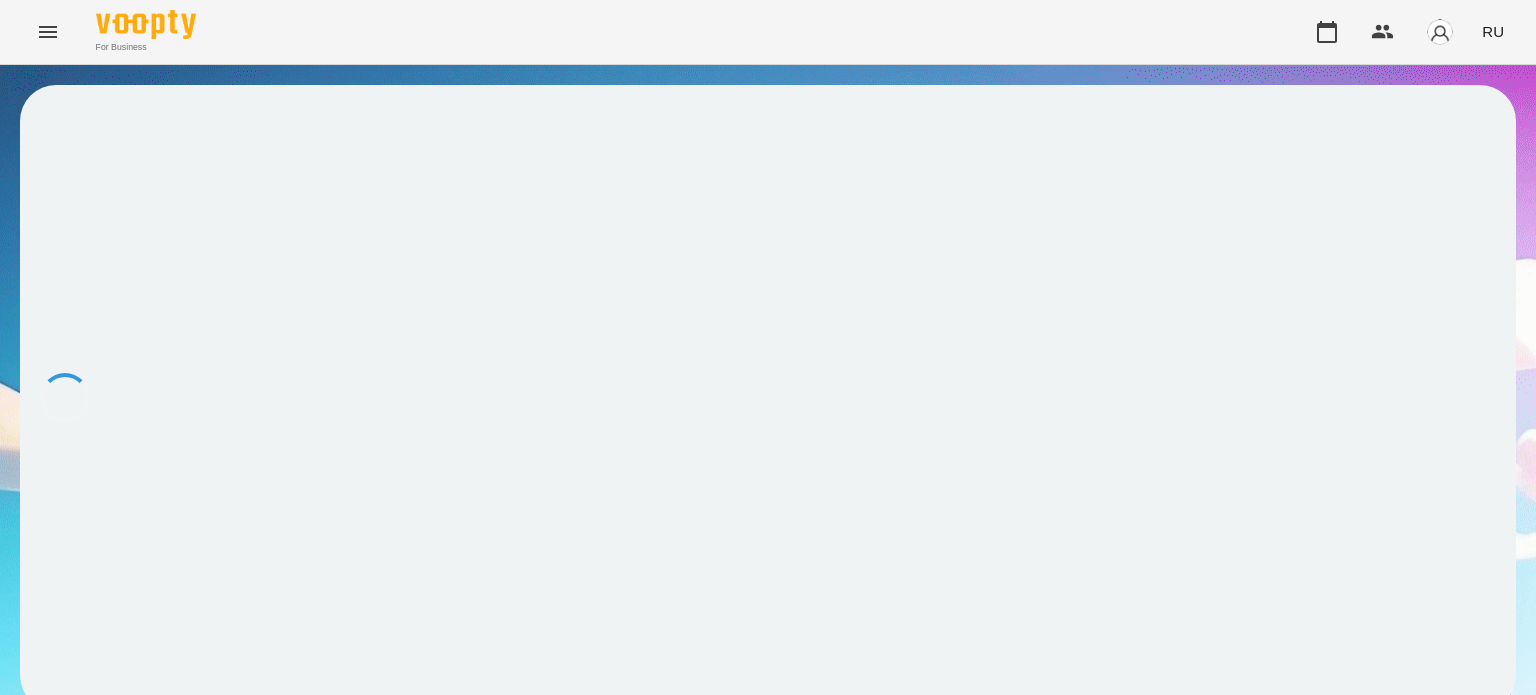 scroll, scrollTop: 0, scrollLeft: 0, axis: both 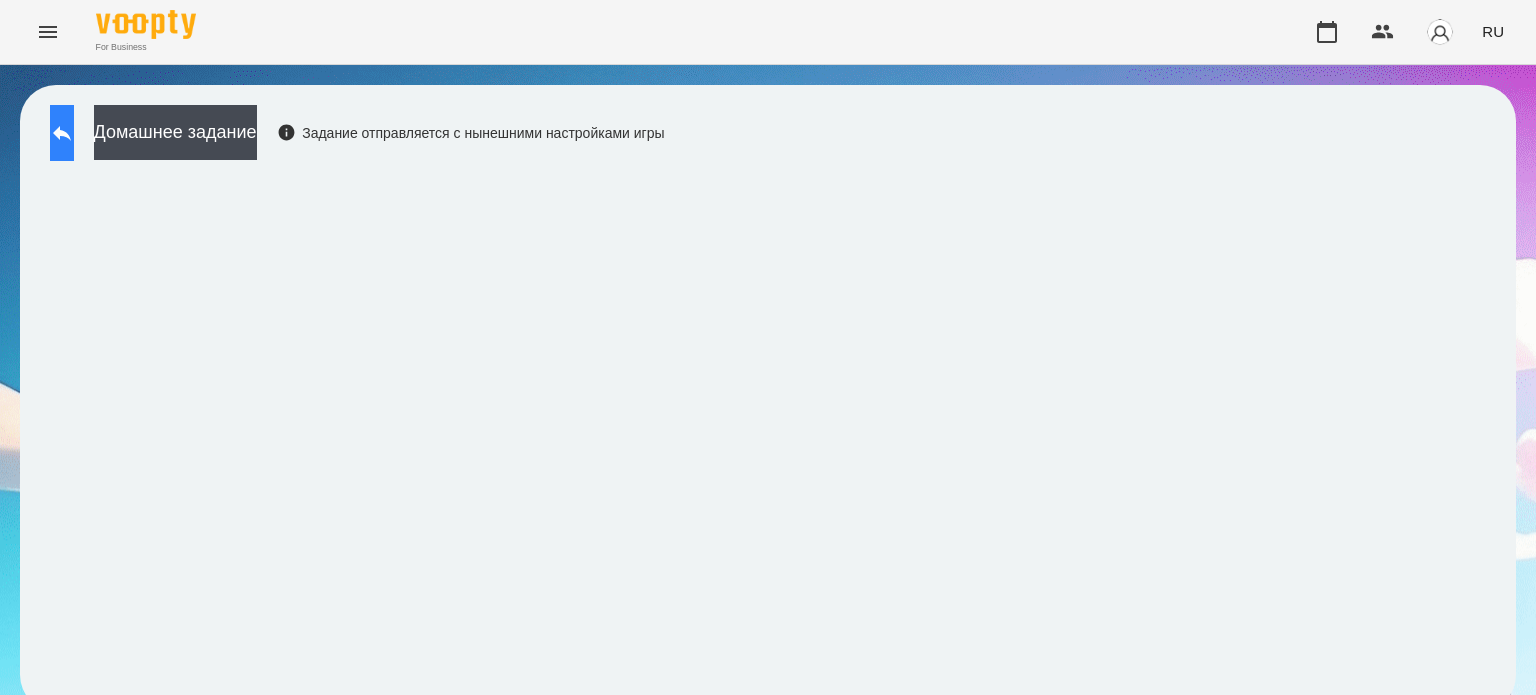 click at bounding box center (62, 133) 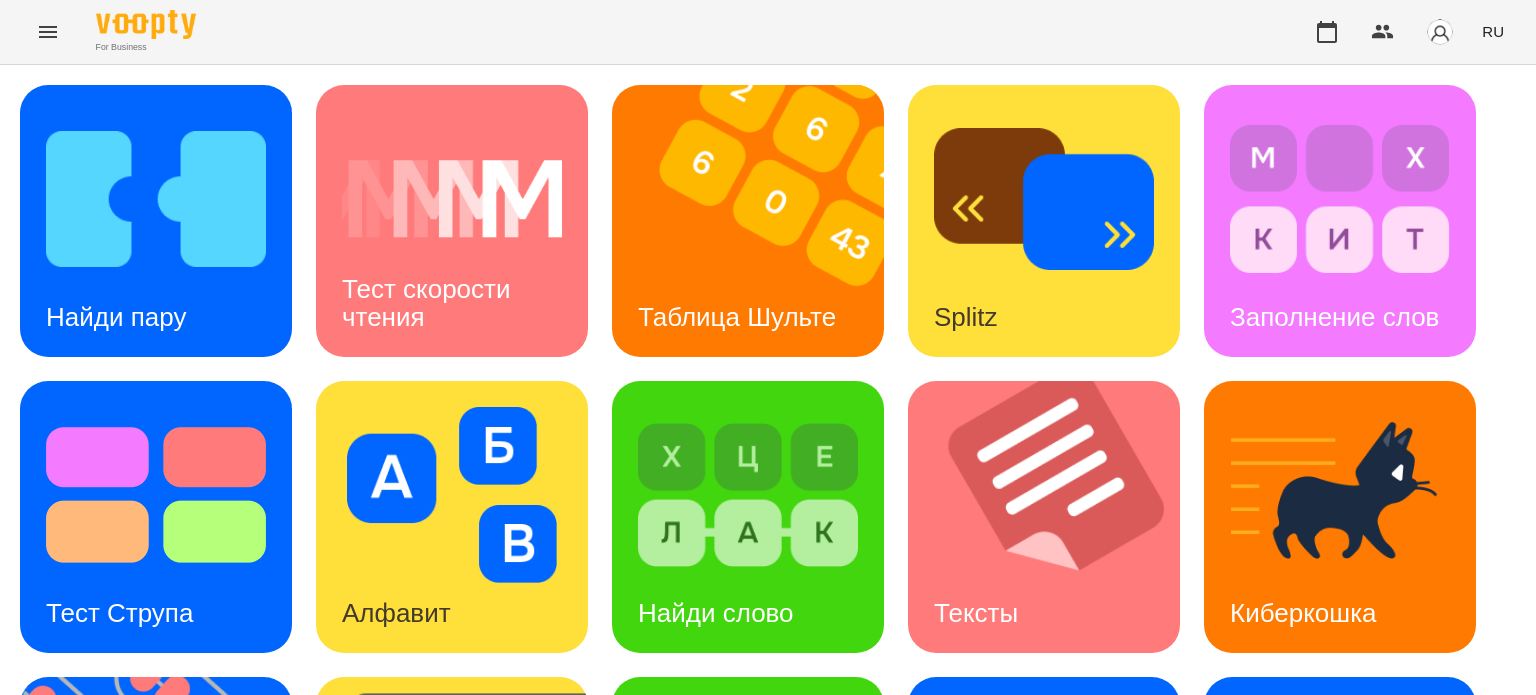 scroll, scrollTop: 0, scrollLeft: 0, axis: both 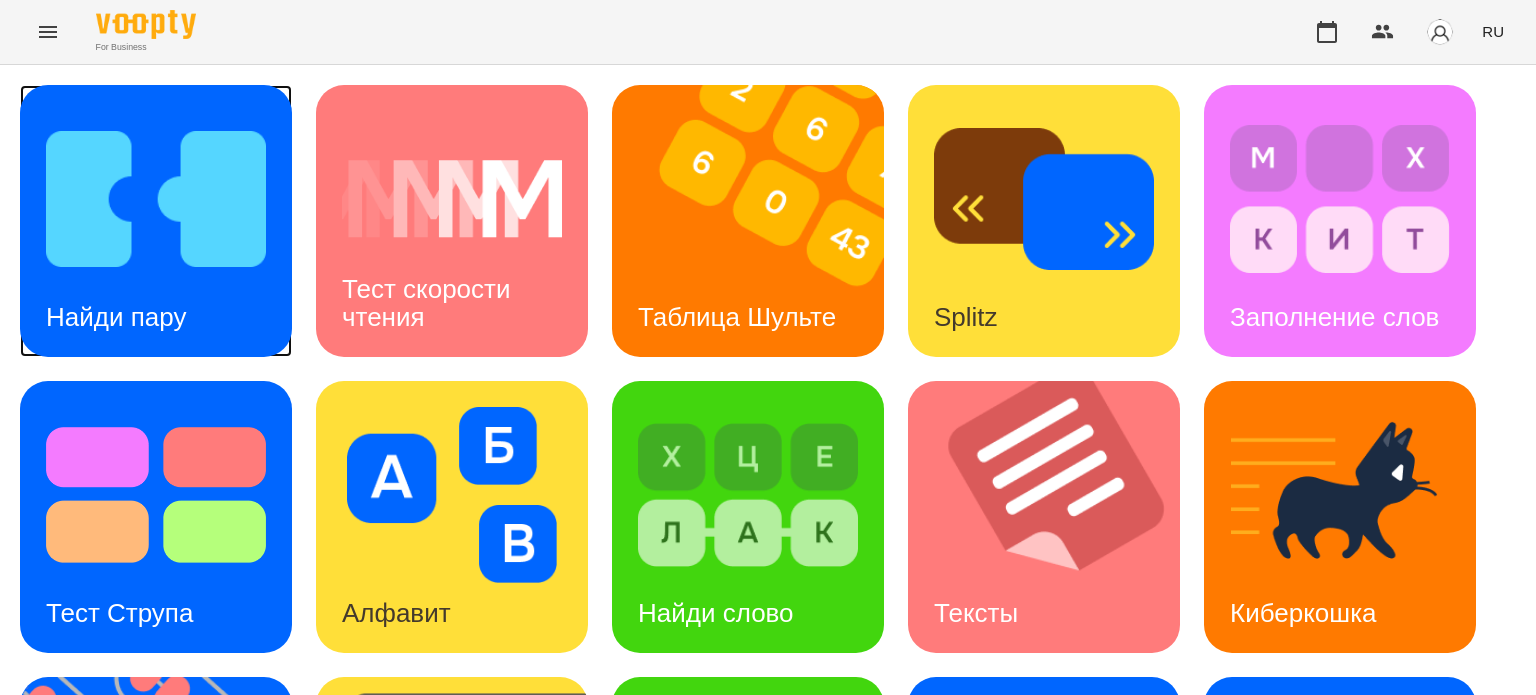 click on "Найди пару" at bounding box center (116, 317) 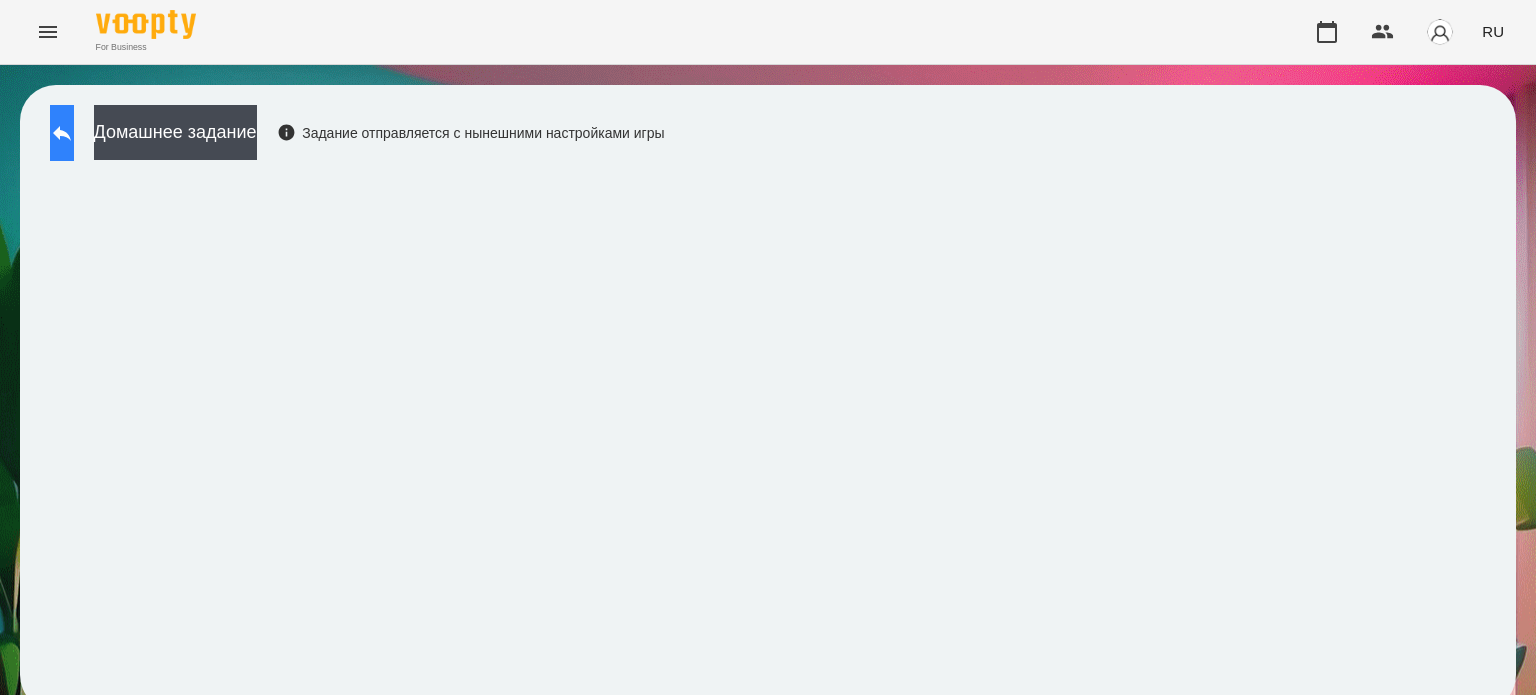 click at bounding box center (62, 133) 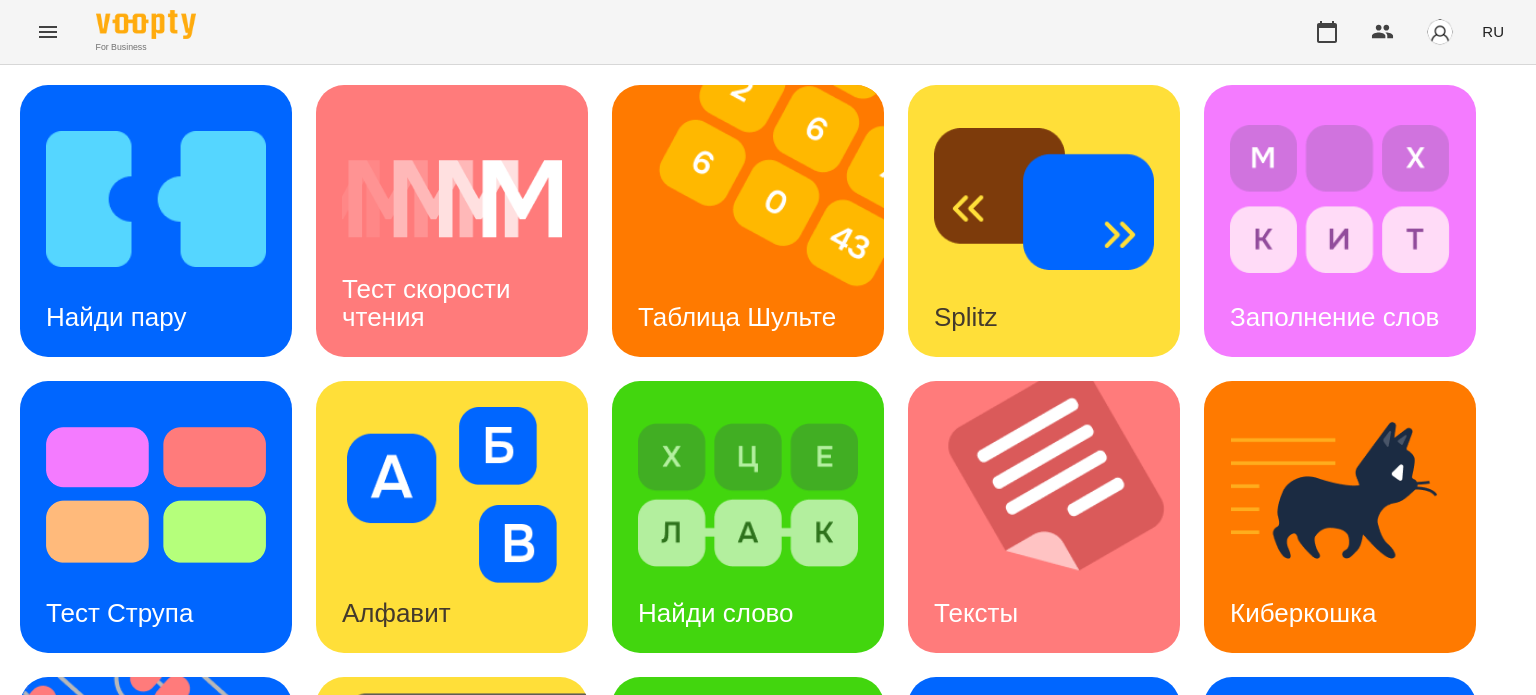 scroll, scrollTop: 569, scrollLeft: 0, axis: vertical 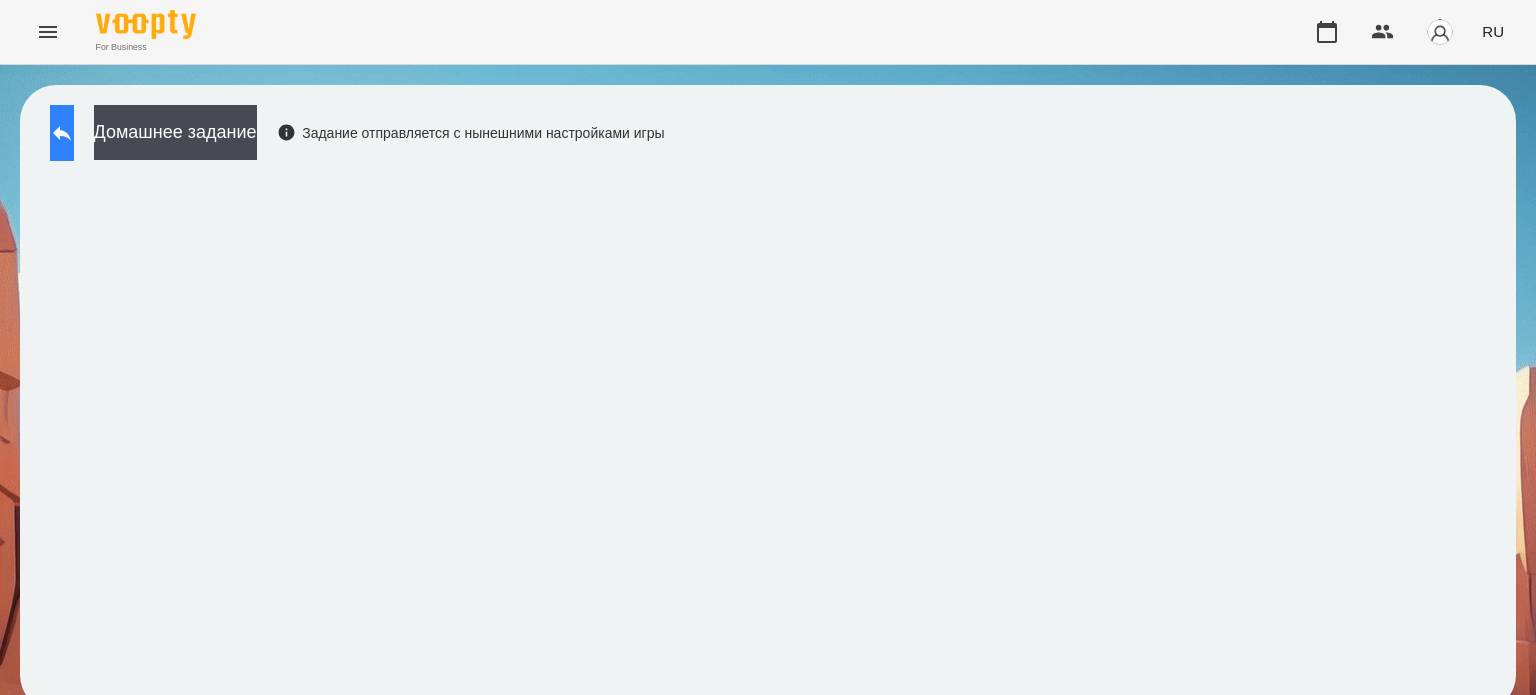 click 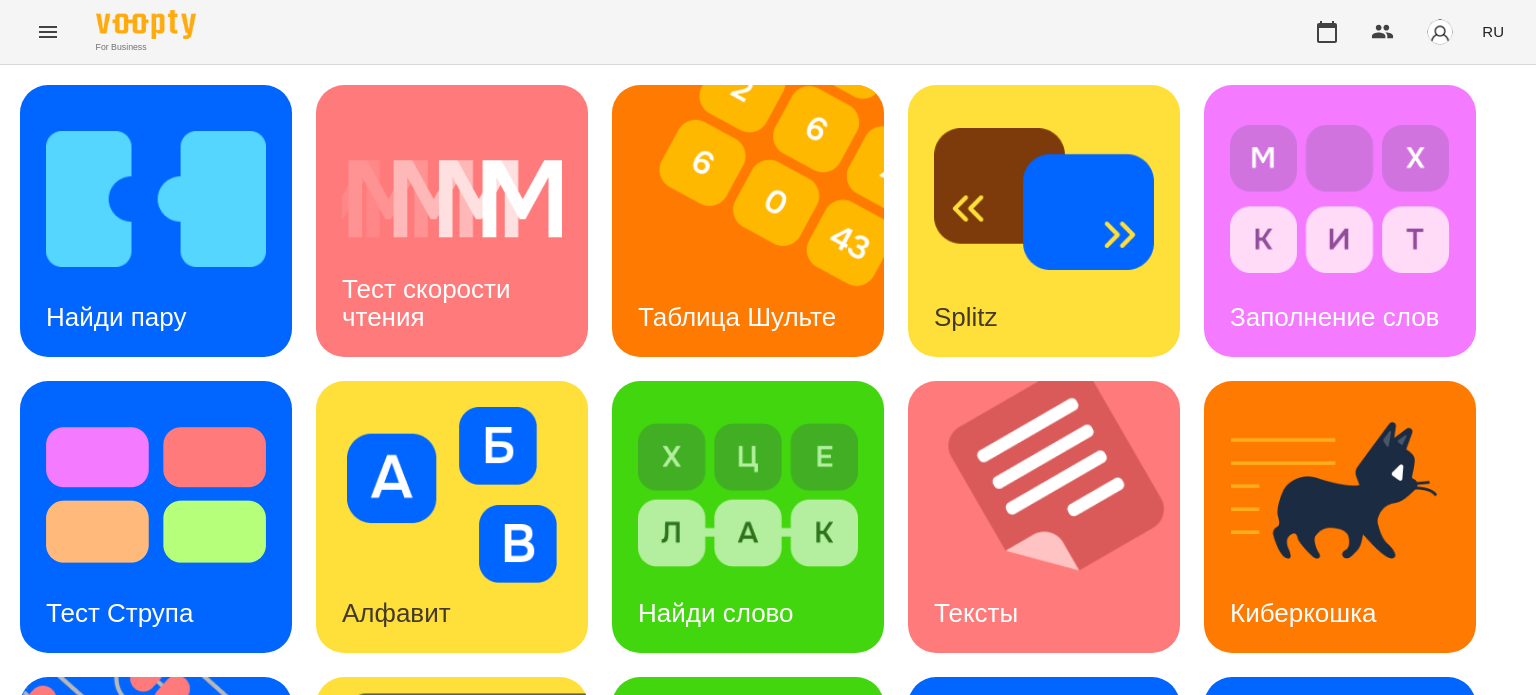 scroll, scrollTop: 569, scrollLeft: 0, axis: vertical 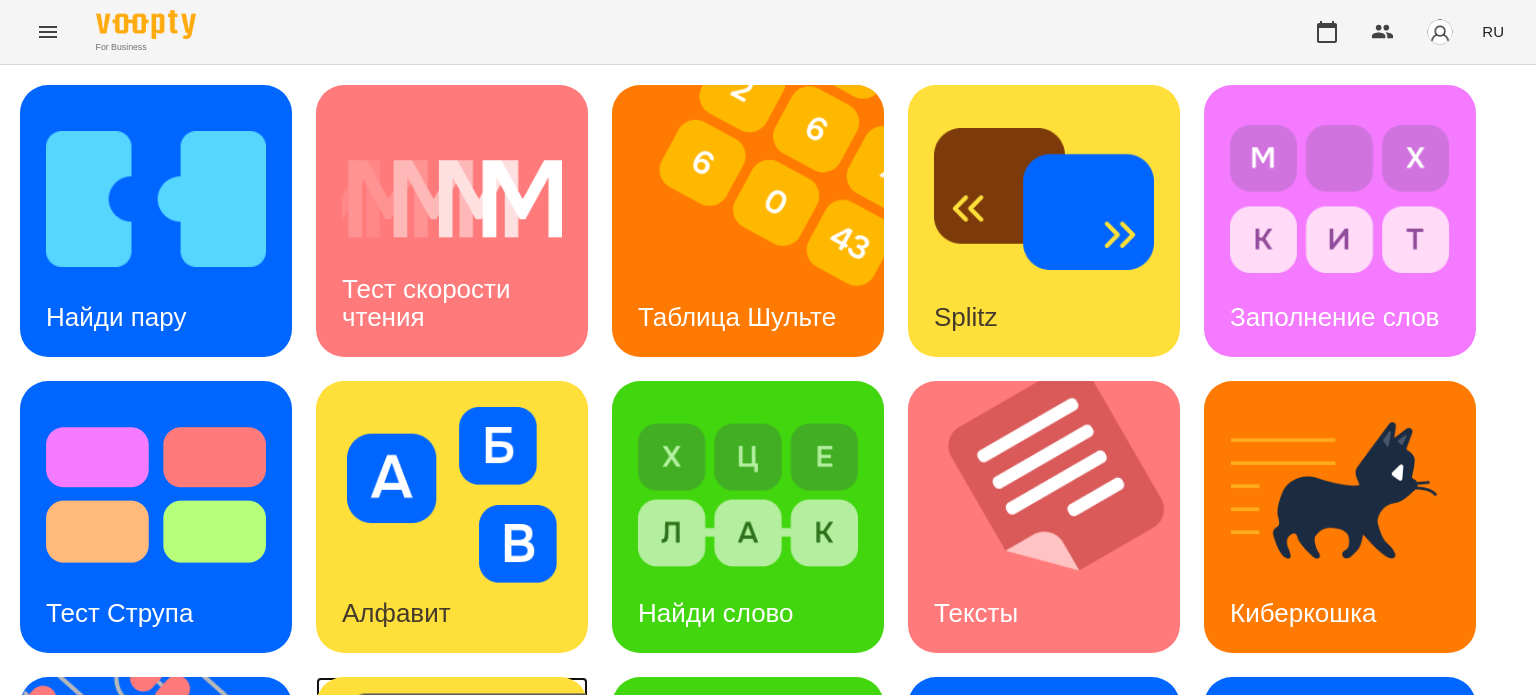 click at bounding box center [464, 813] 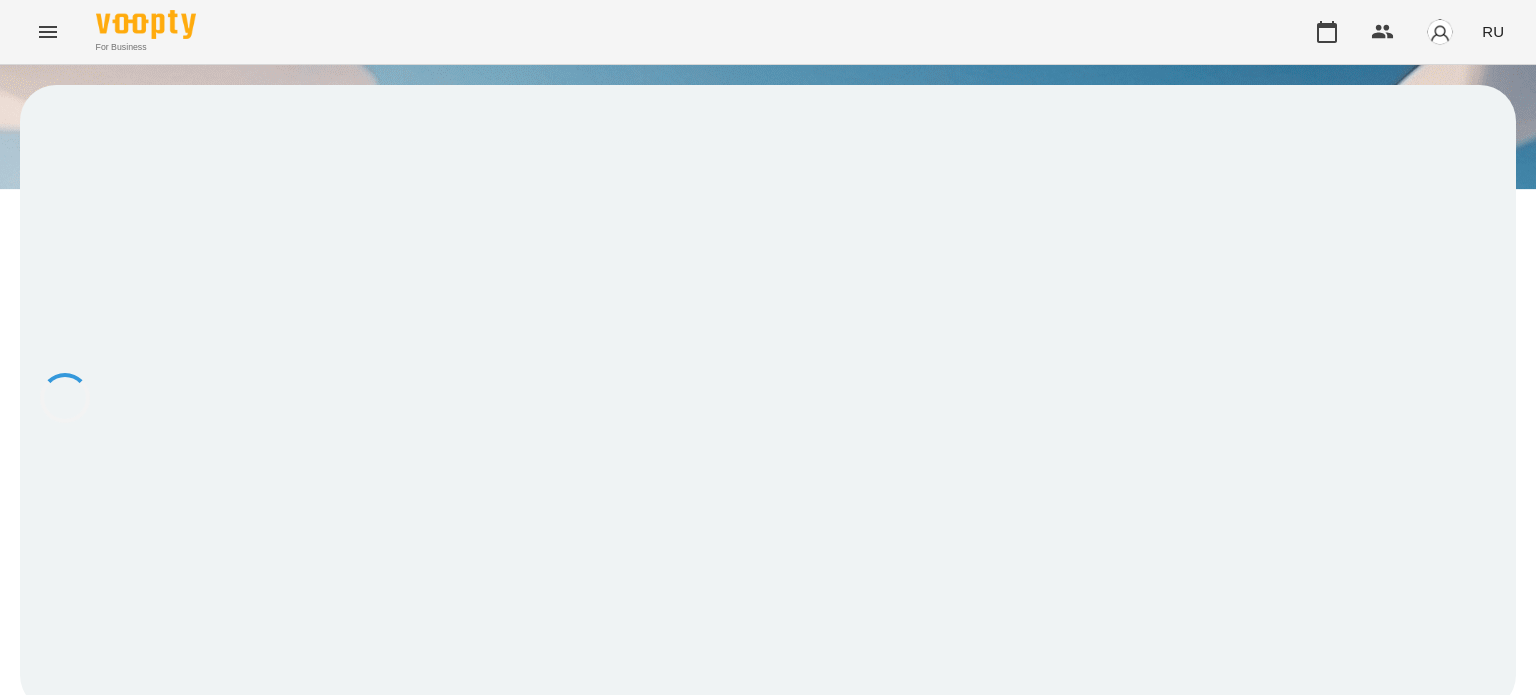 scroll, scrollTop: 0, scrollLeft: 0, axis: both 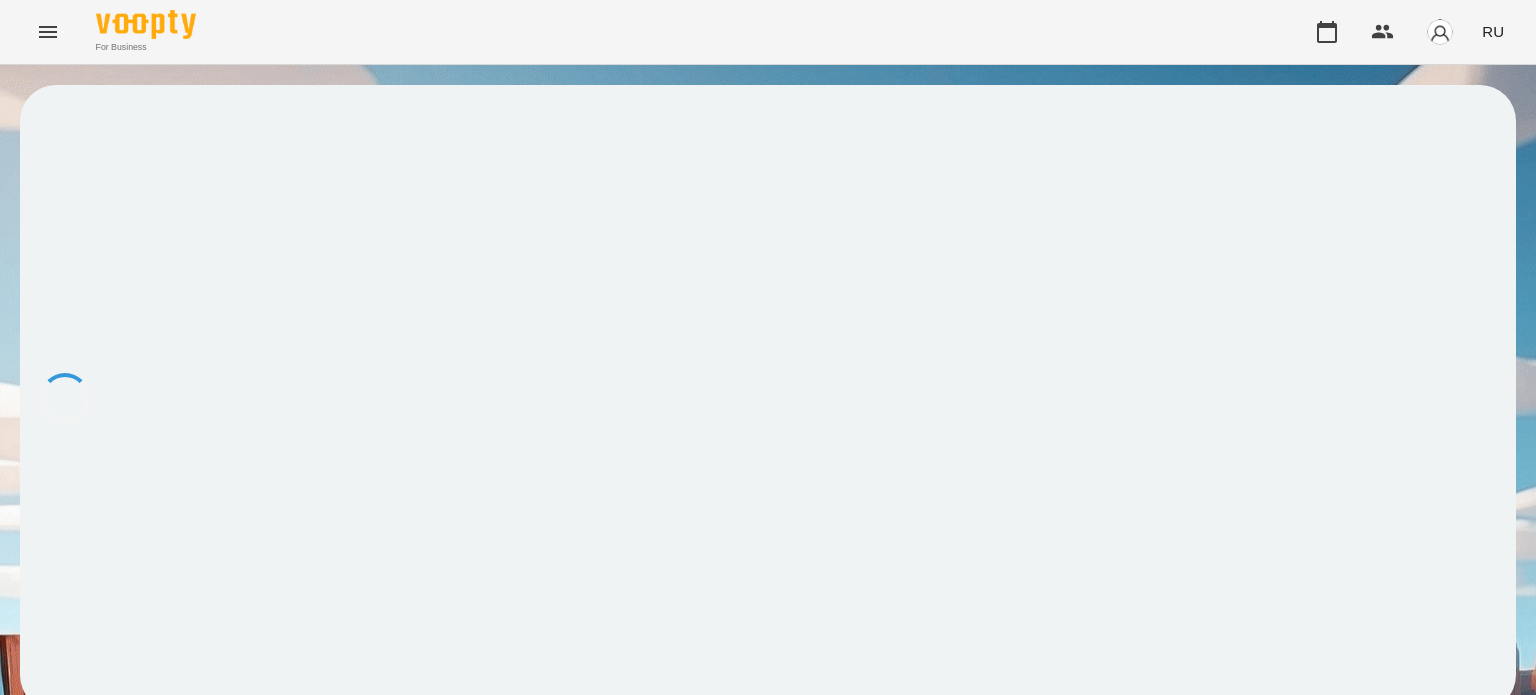 click at bounding box center [768, 398] 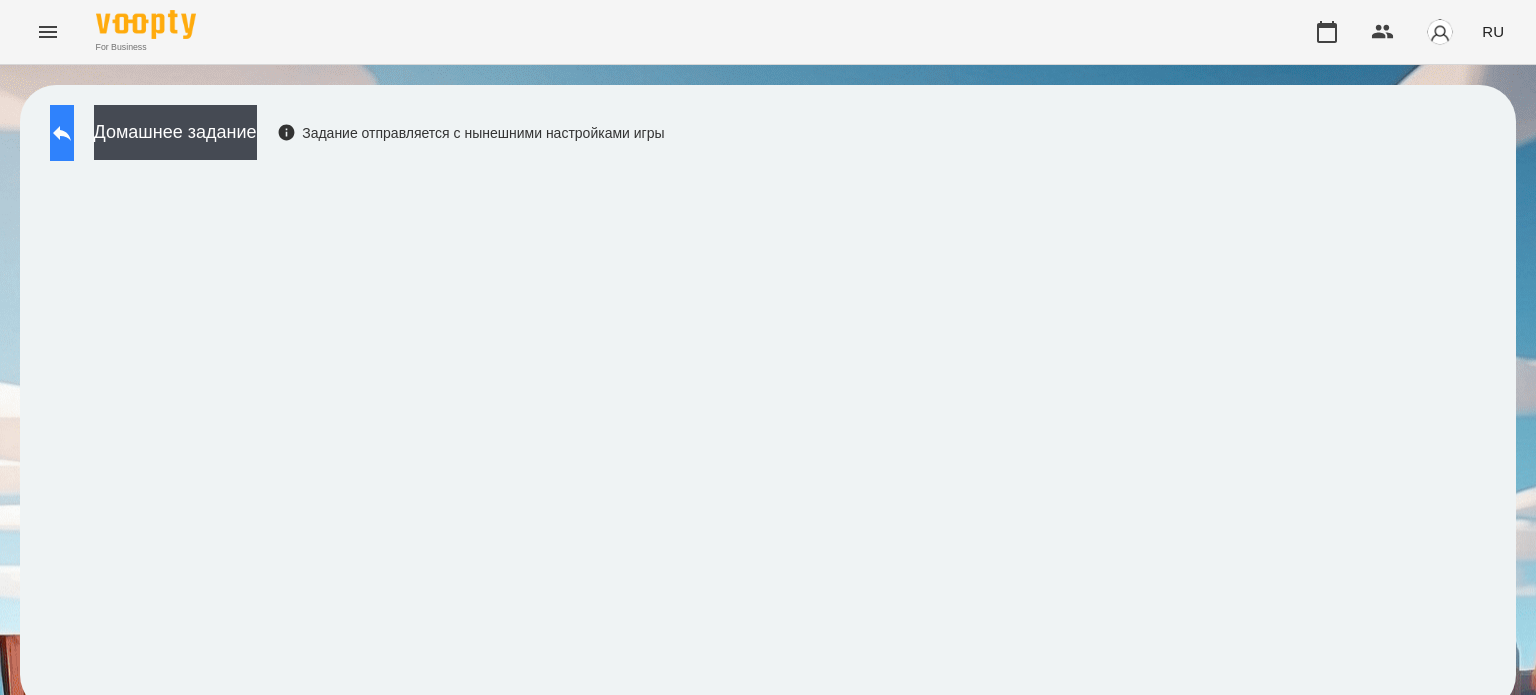 click 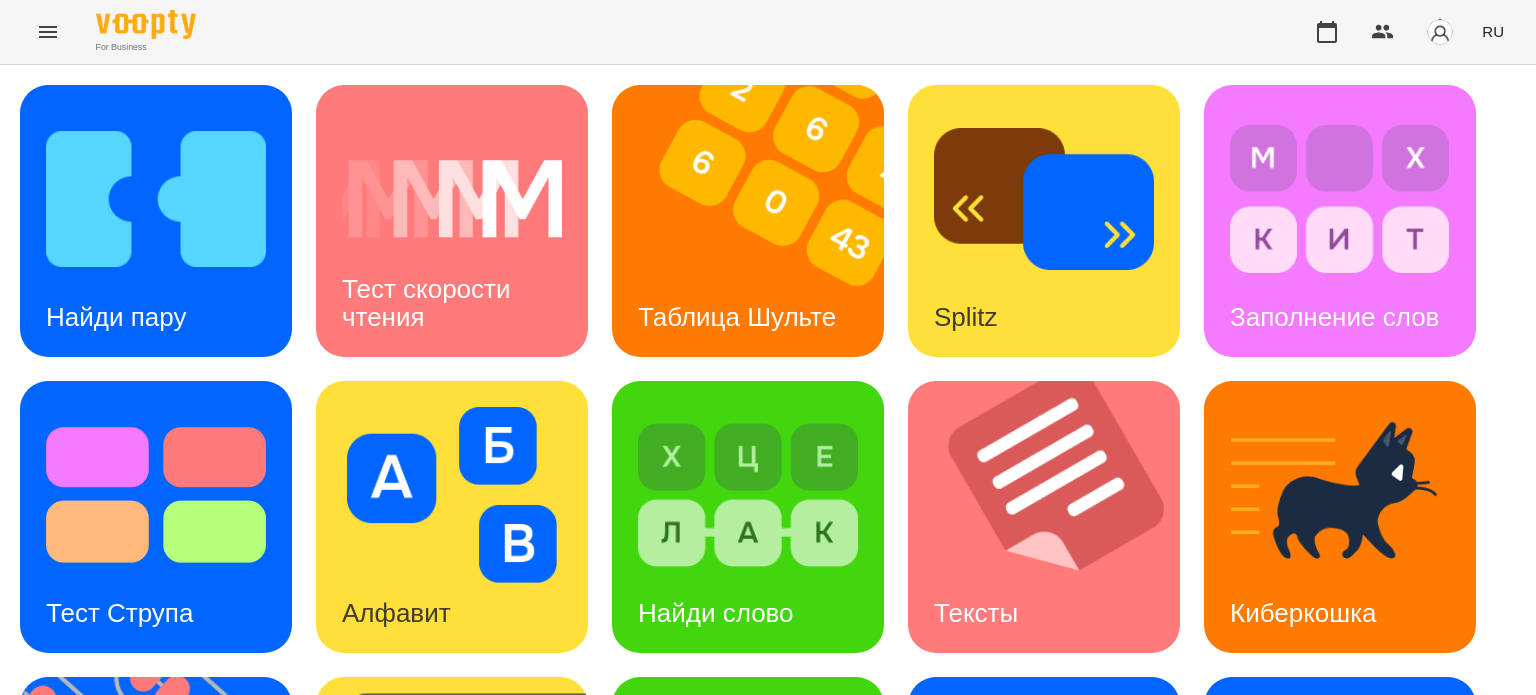 scroll, scrollTop: 569, scrollLeft: 0, axis: vertical 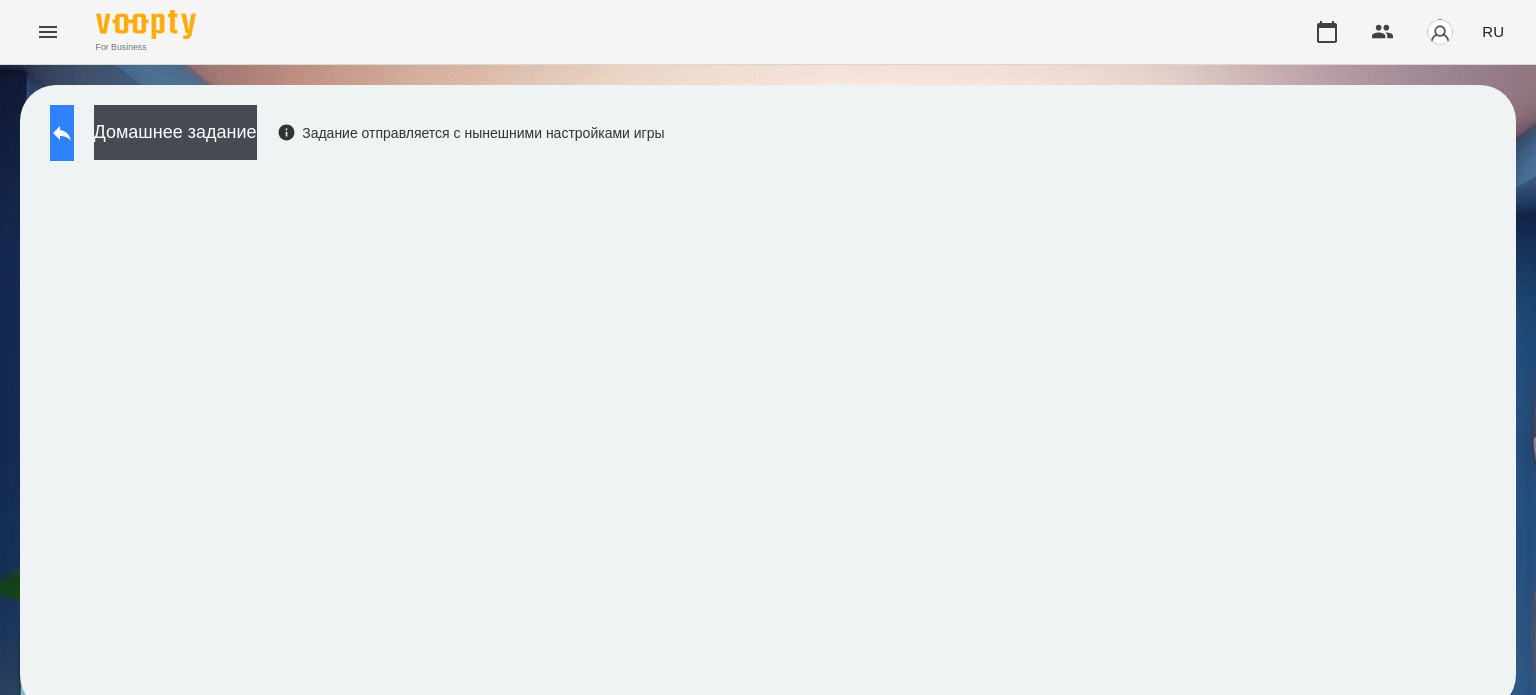 click 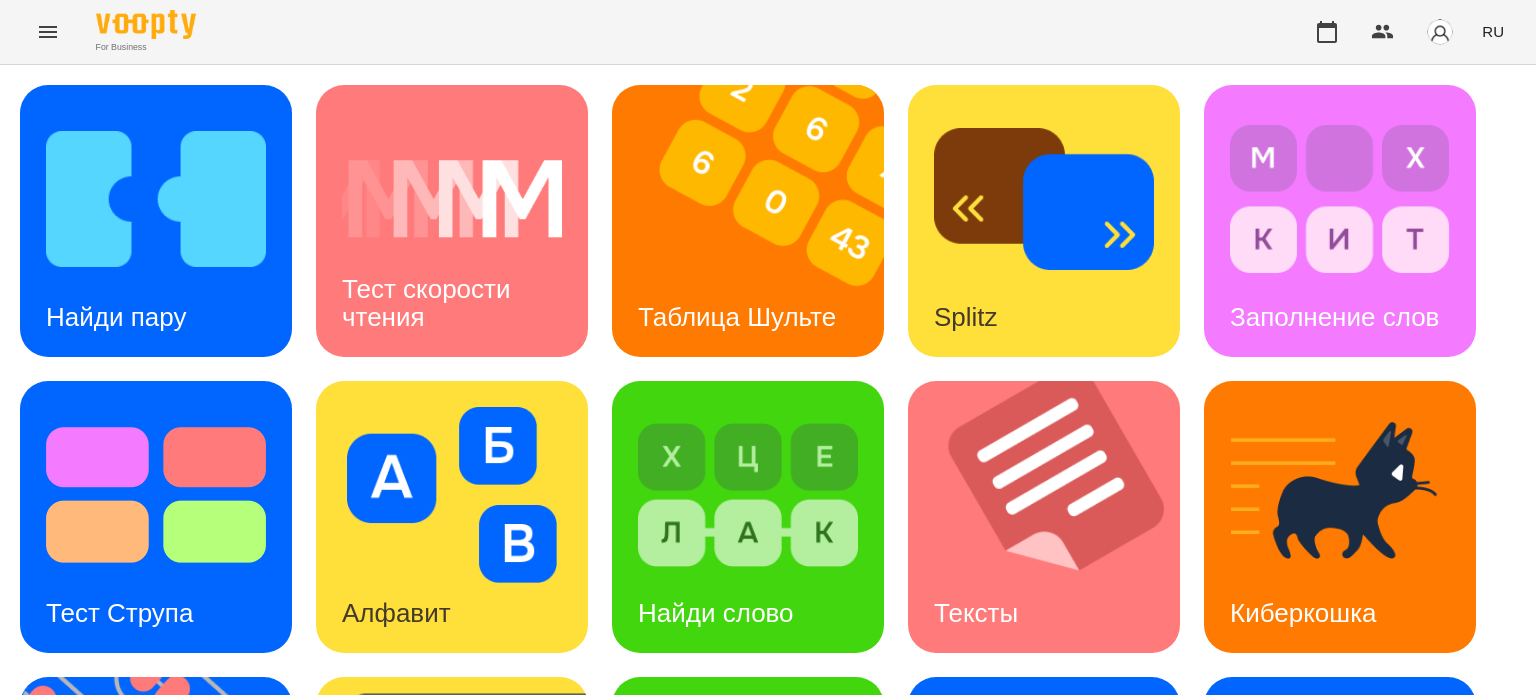 scroll, scrollTop: 569, scrollLeft: 0, axis: vertical 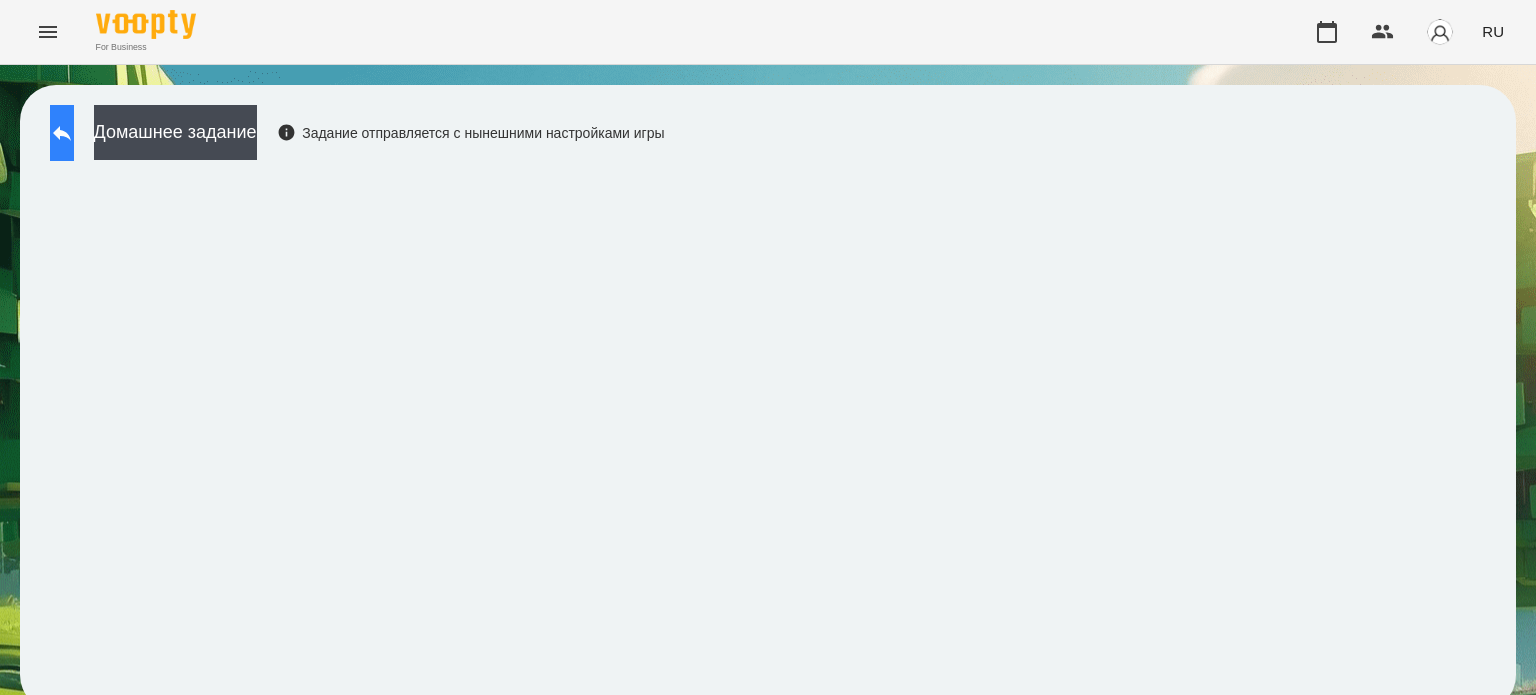 click 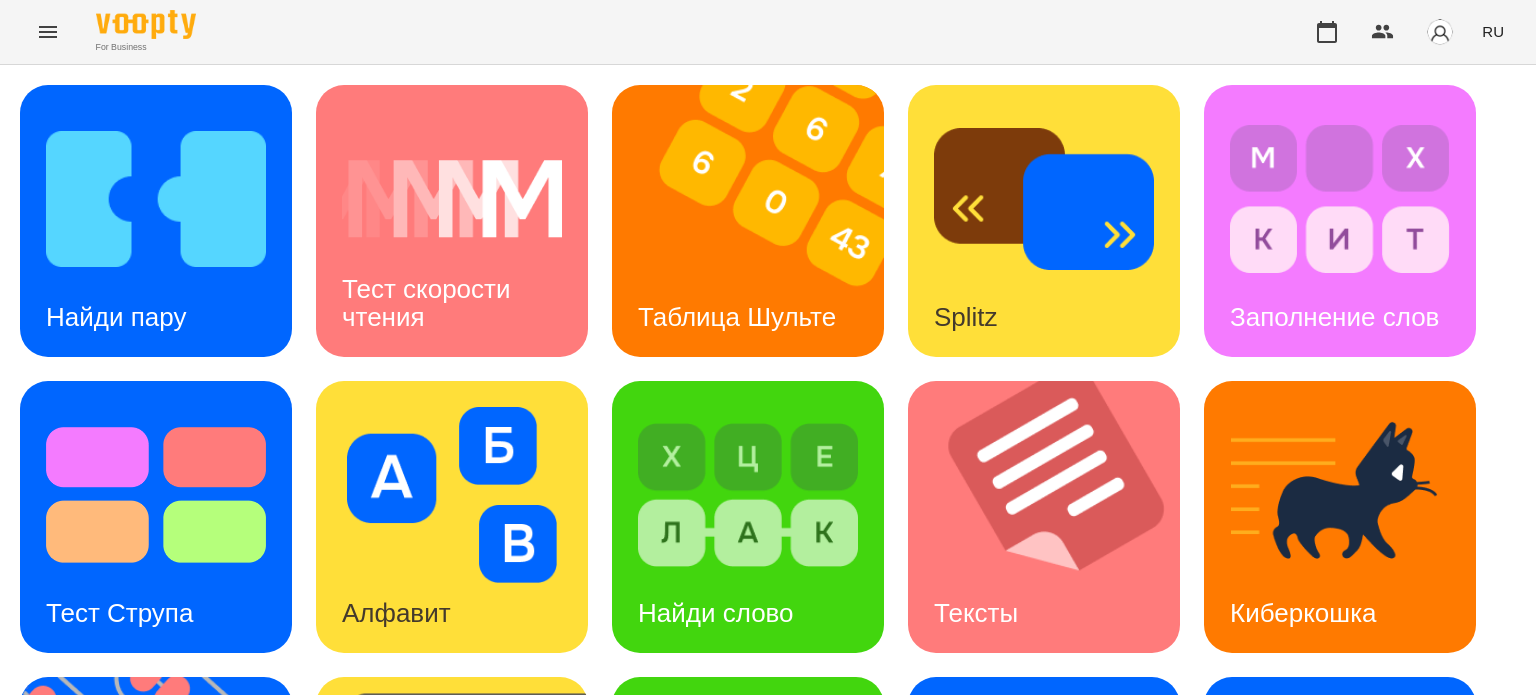 scroll, scrollTop: 500, scrollLeft: 0, axis: vertical 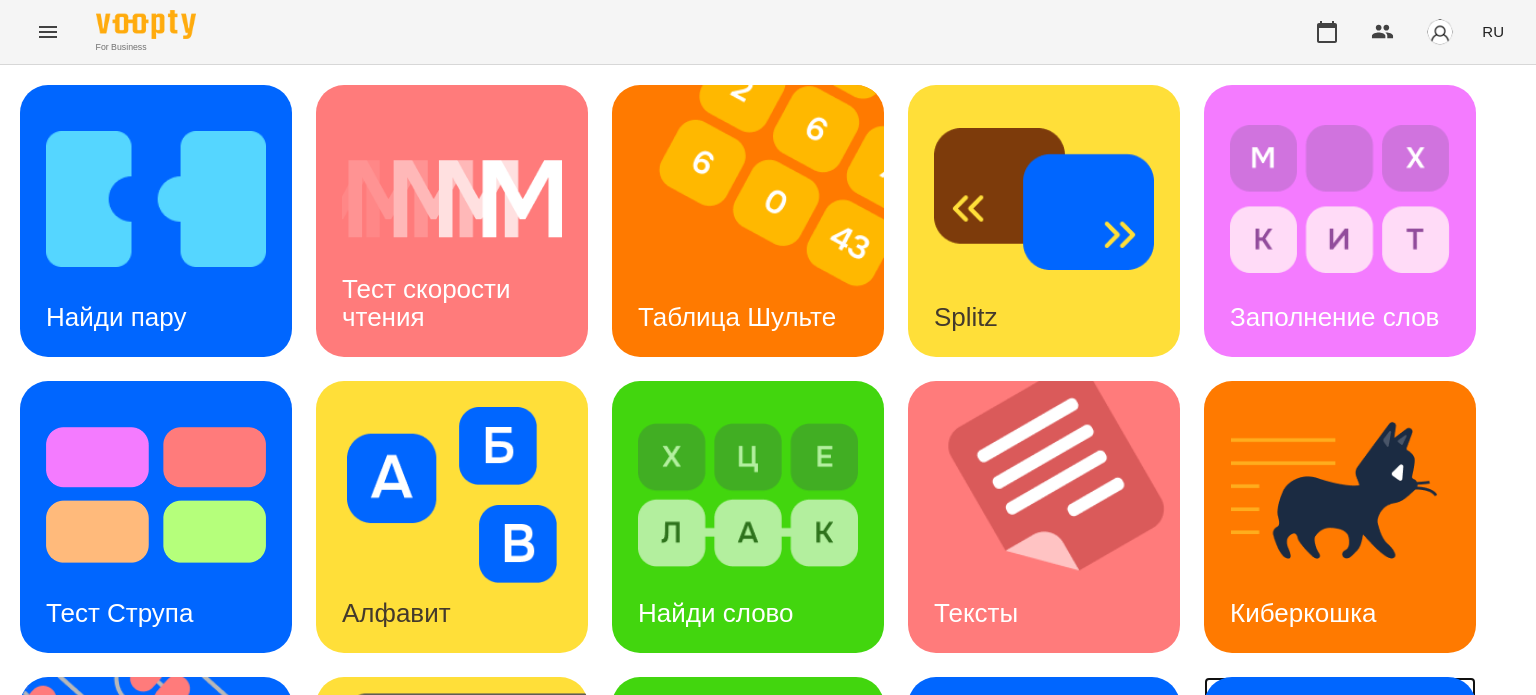 click on "Ментальный
счёт" at bounding box center [1310, 894] 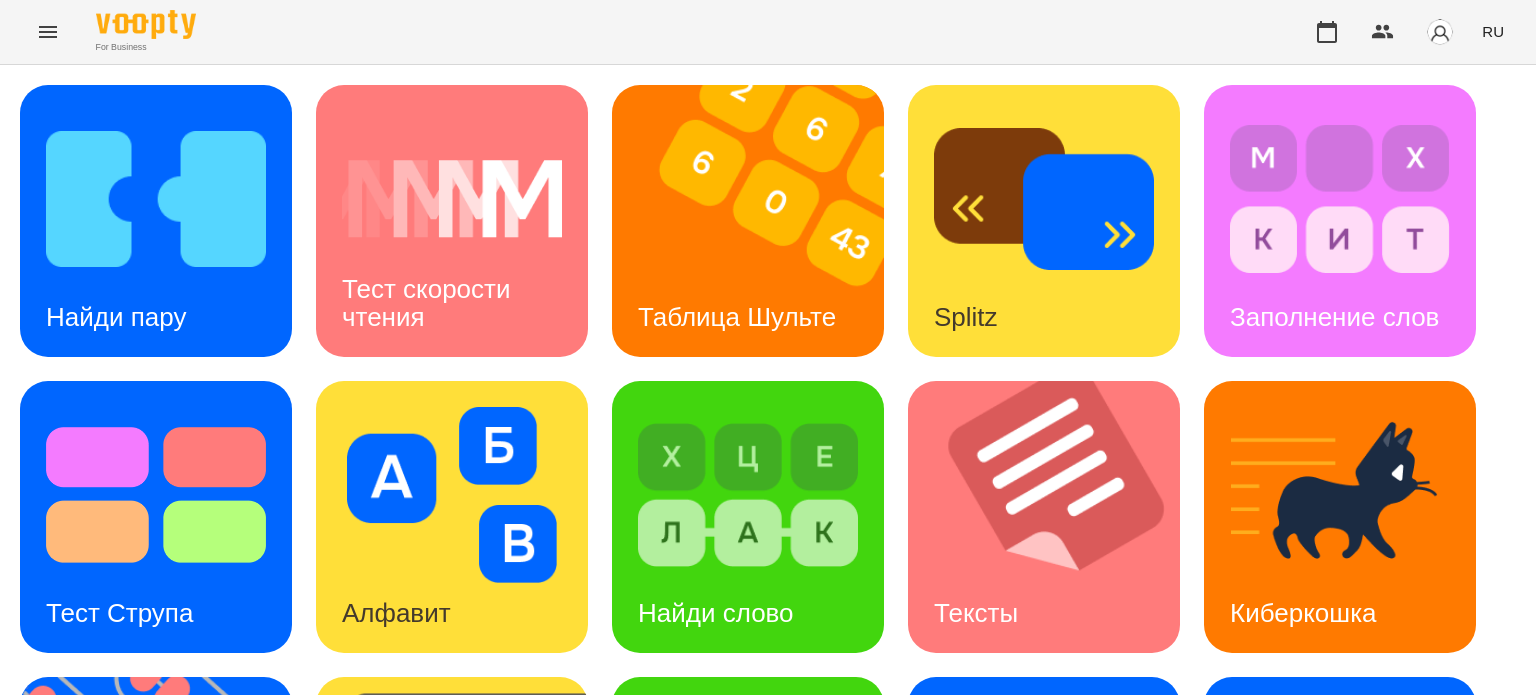 scroll, scrollTop: 0, scrollLeft: 0, axis: both 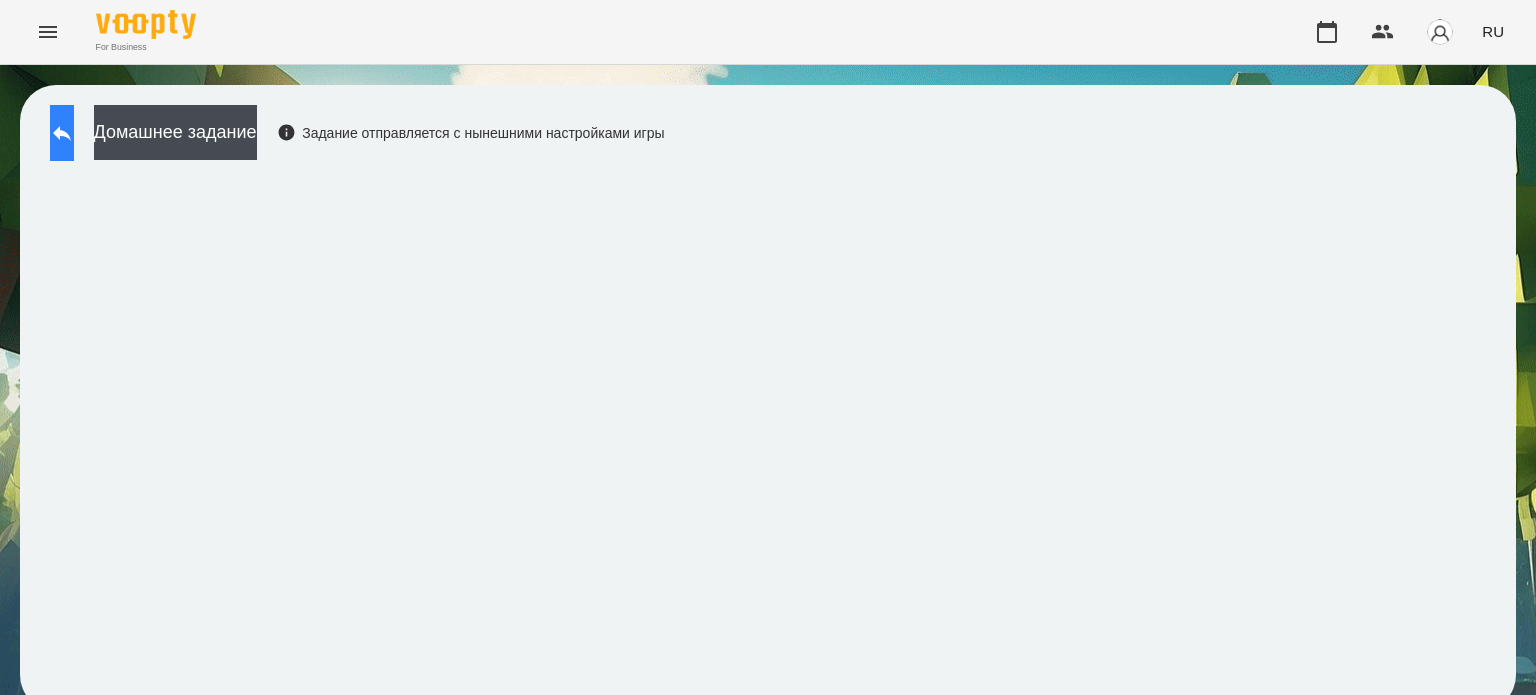 click 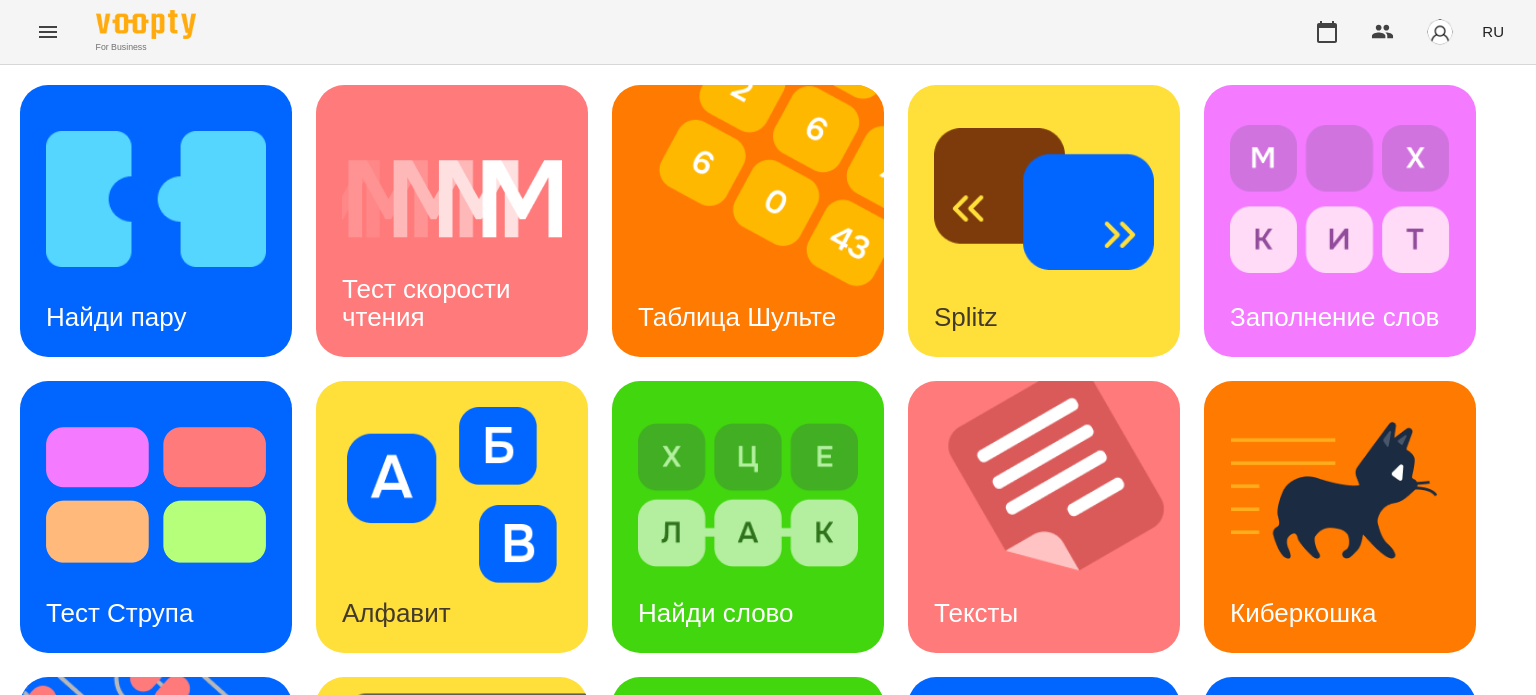 scroll, scrollTop: 520, scrollLeft: 0, axis: vertical 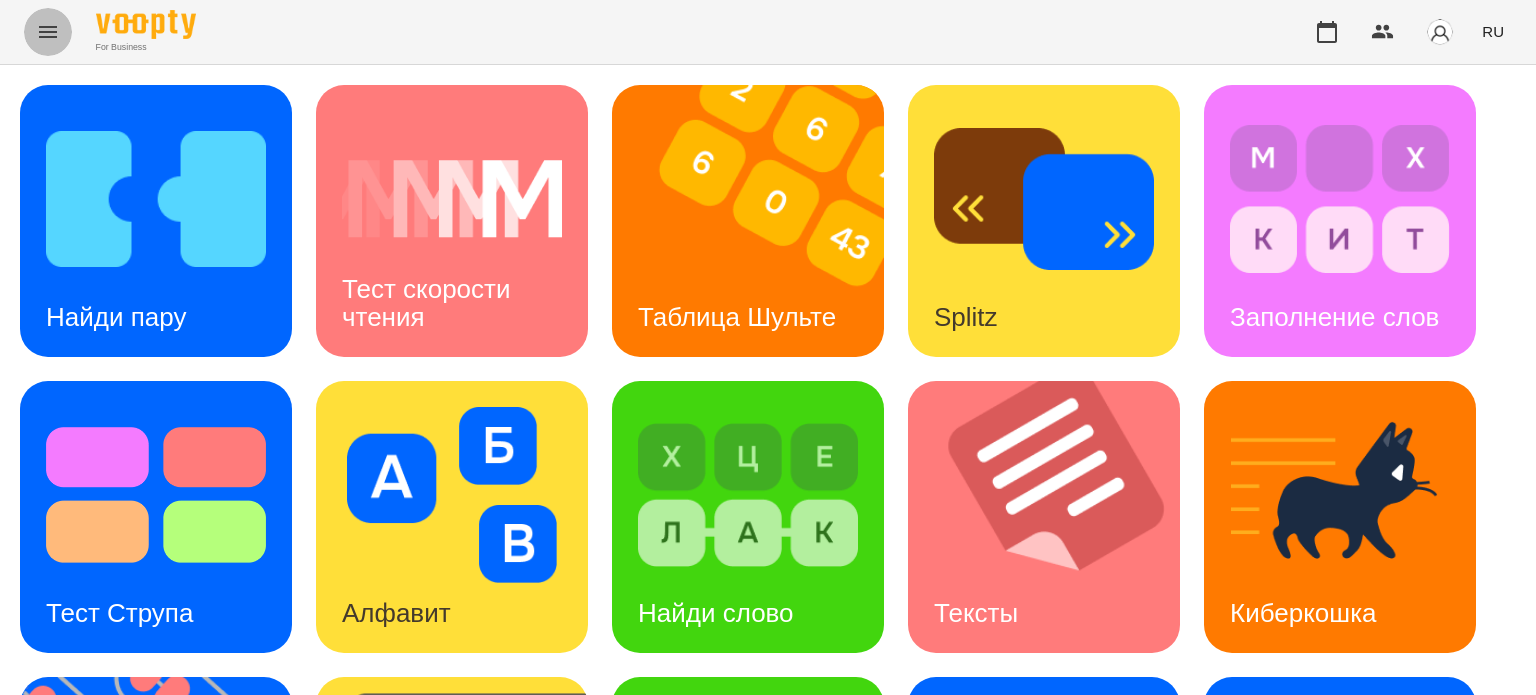 click 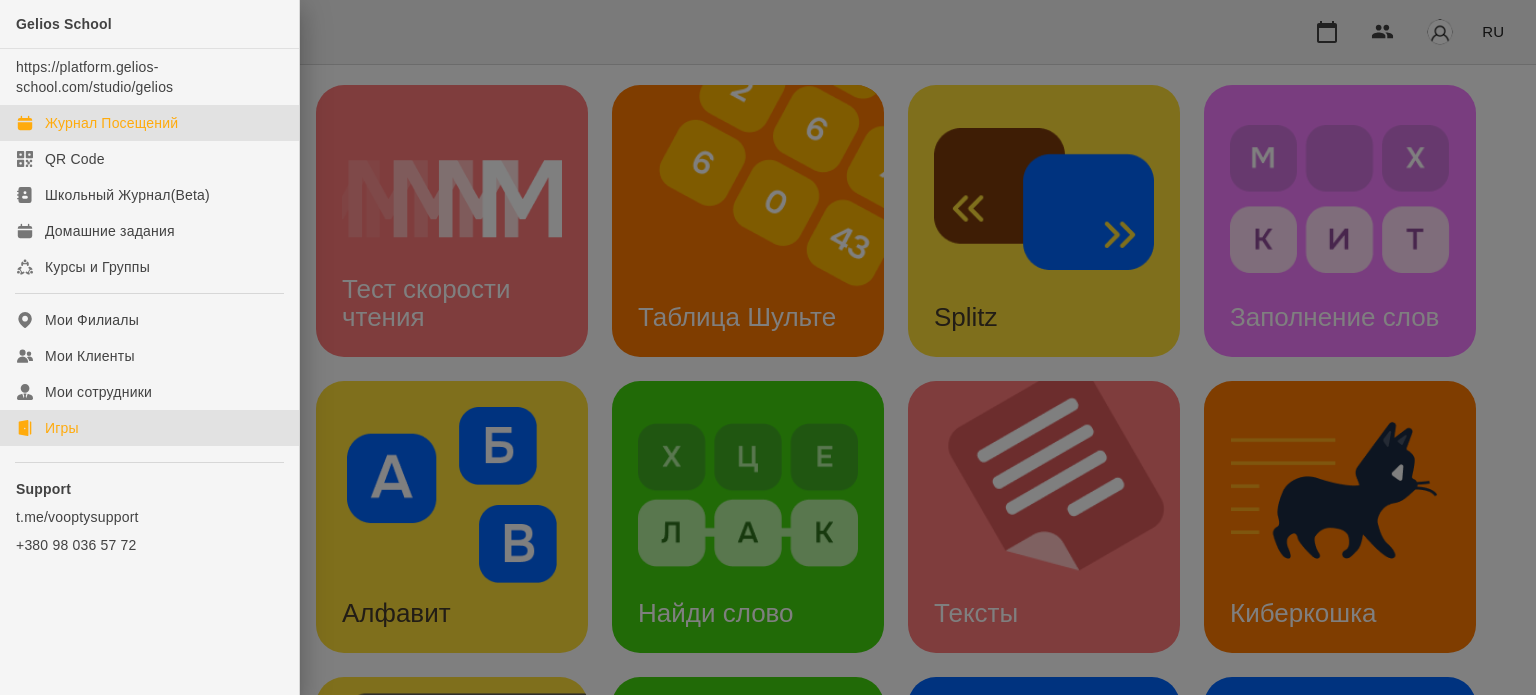 click on "Журнал Посещений" at bounding box center (111, 123) 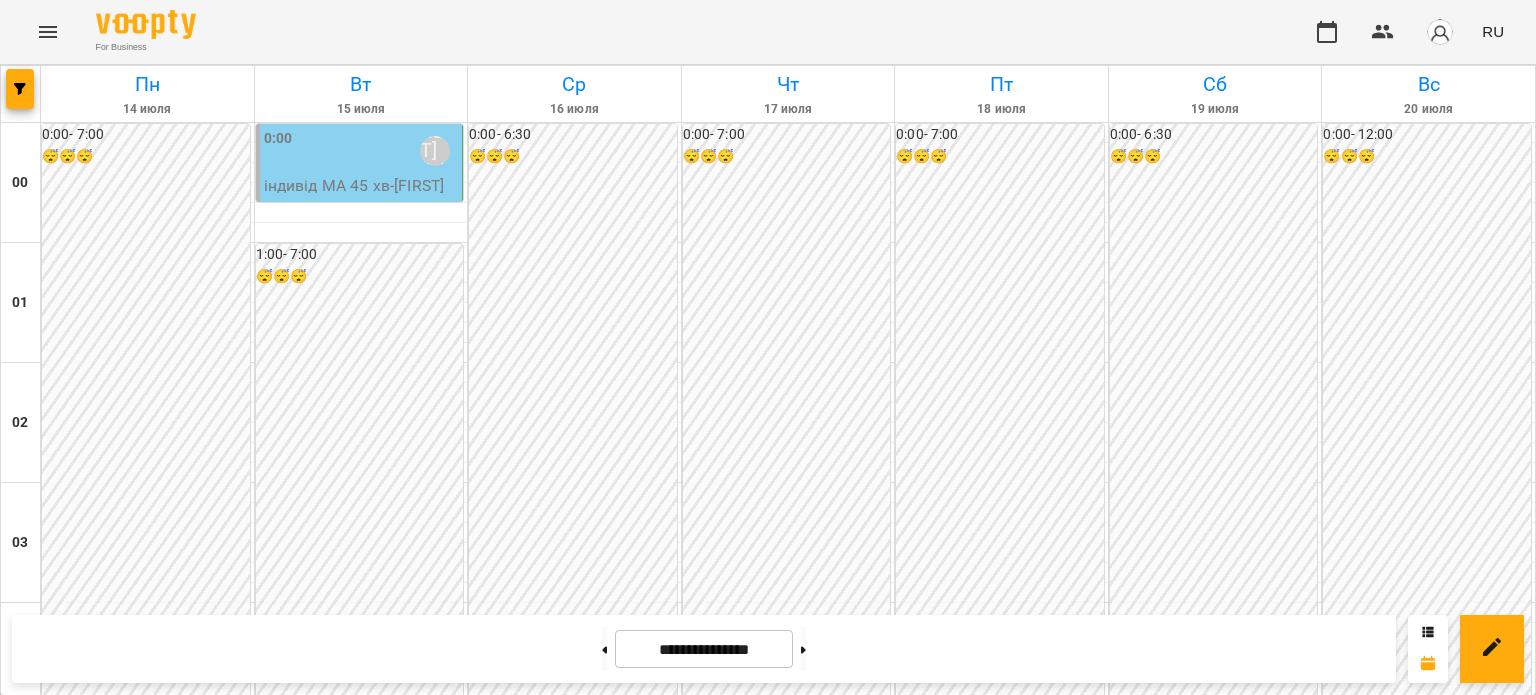 scroll, scrollTop: 0, scrollLeft: 0, axis: both 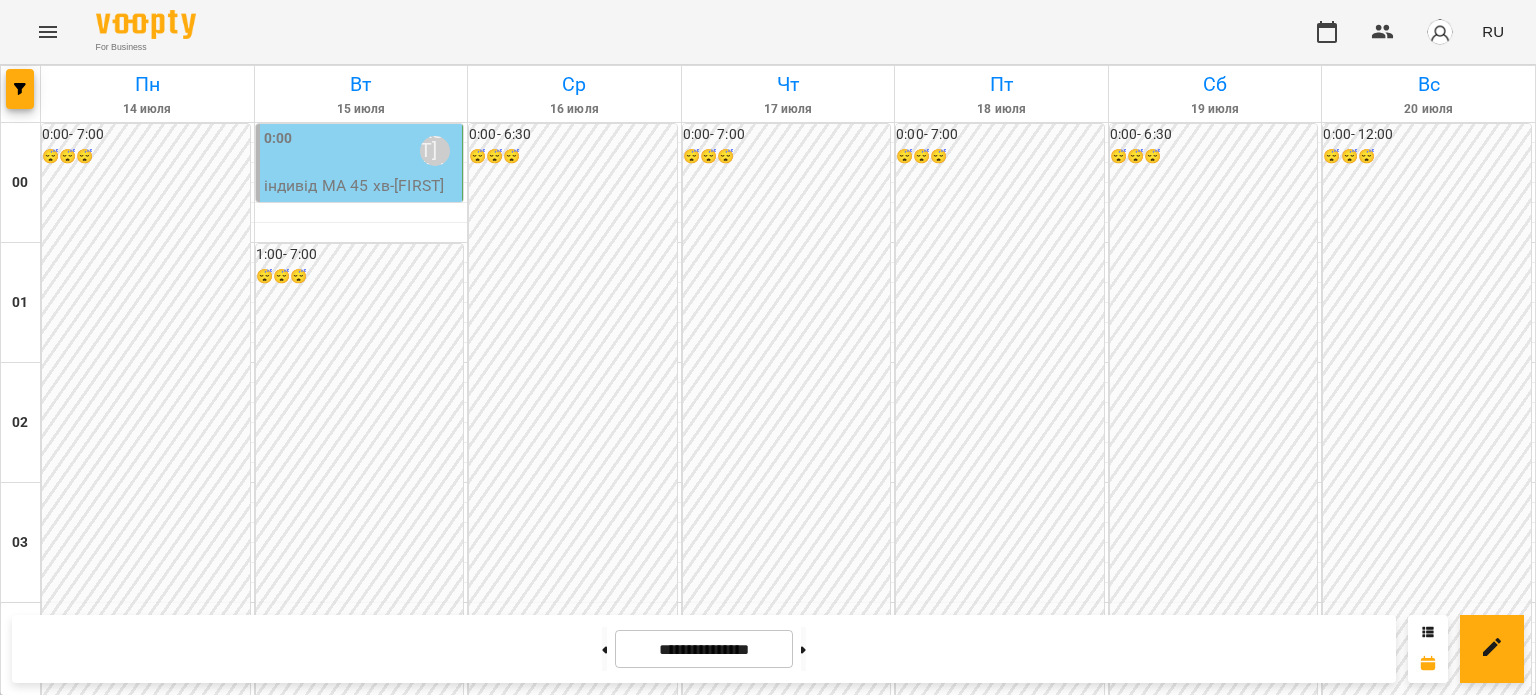 click on "10:30 [FIRST] [LAST]" at bounding box center [147, 1411] 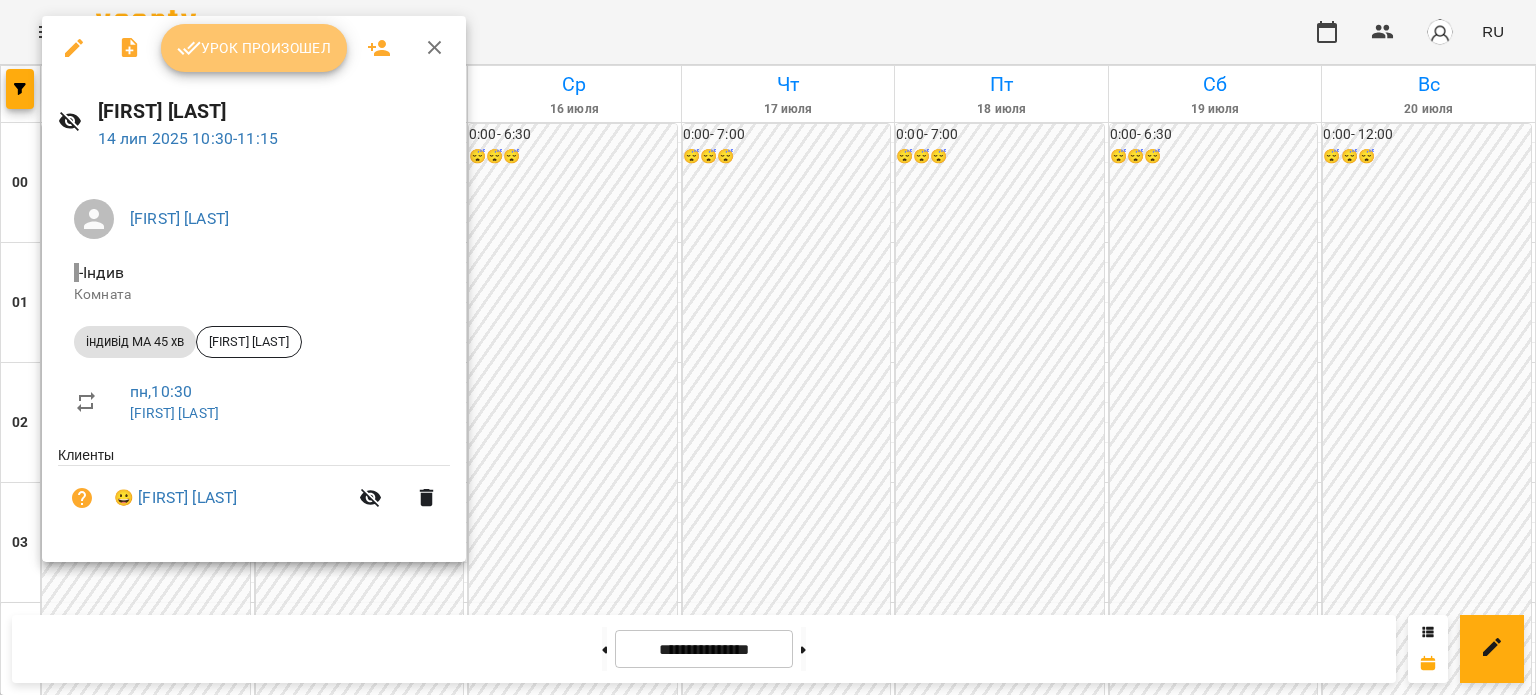 click on "Урок произошел" at bounding box center [254, 48] 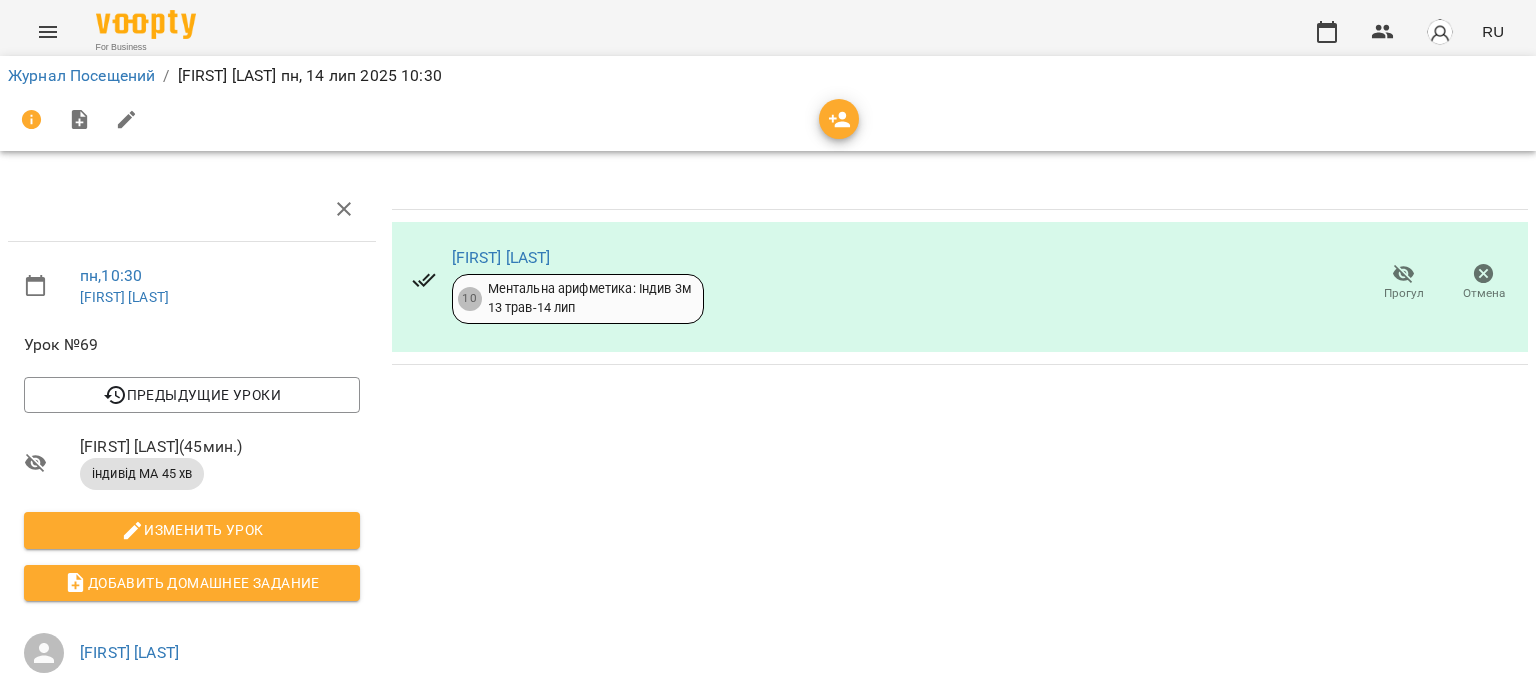click on "RU" at bounding box center (1493, 31) 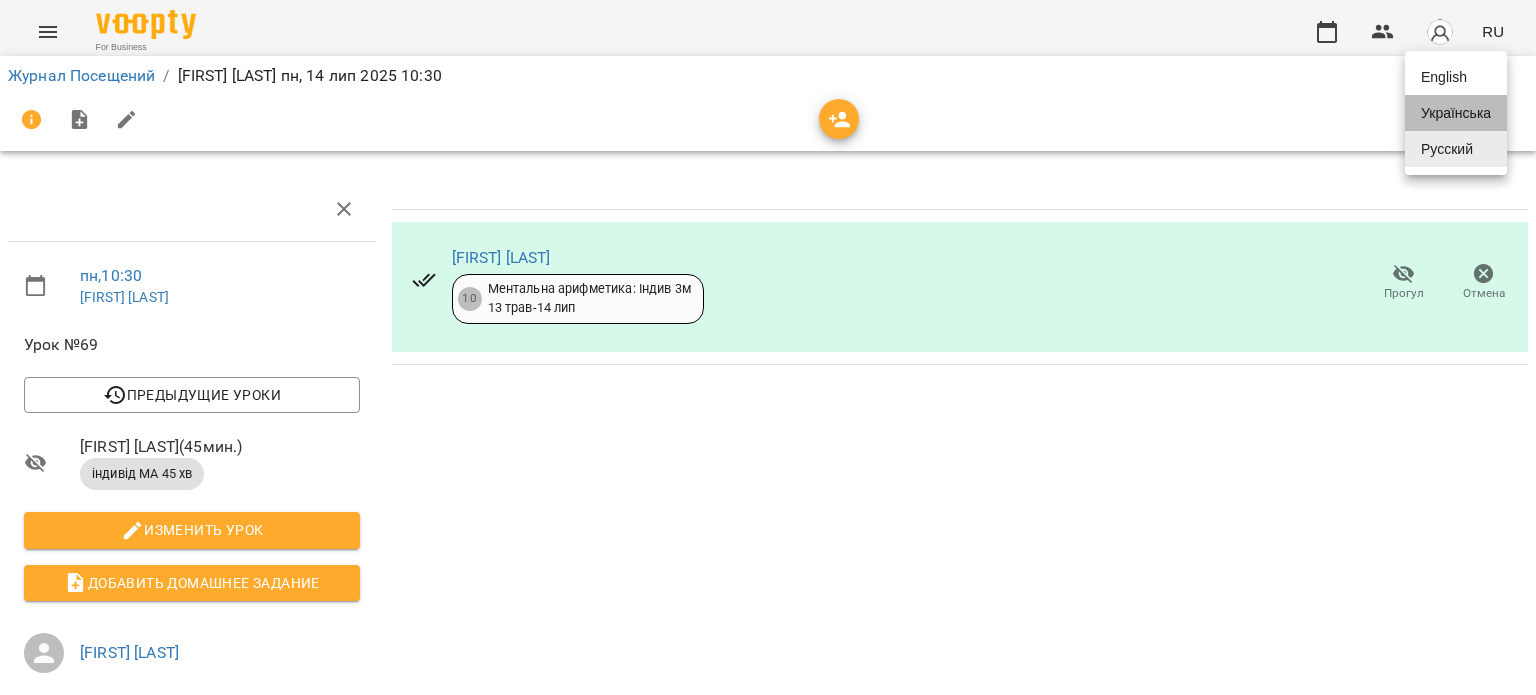 click on "Українська" at bounding box center [1456, 113] 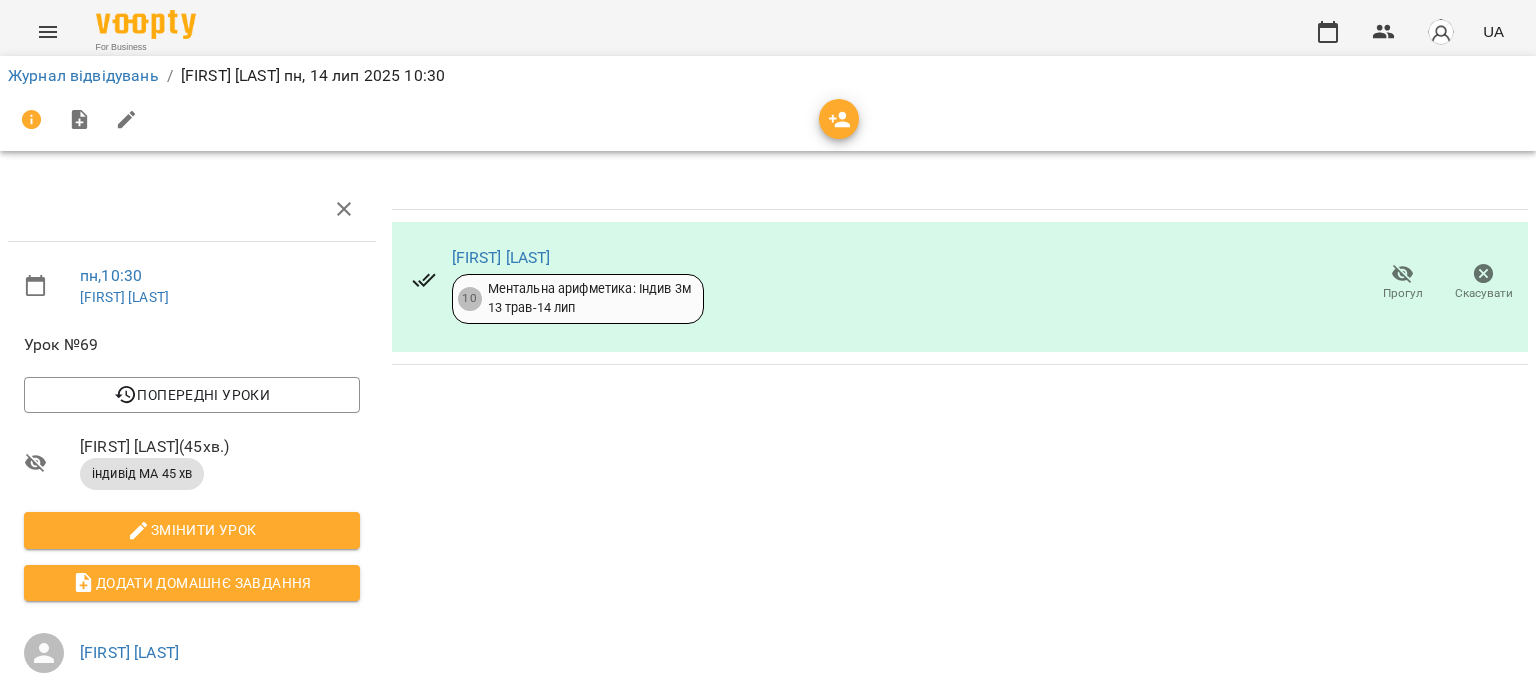 click 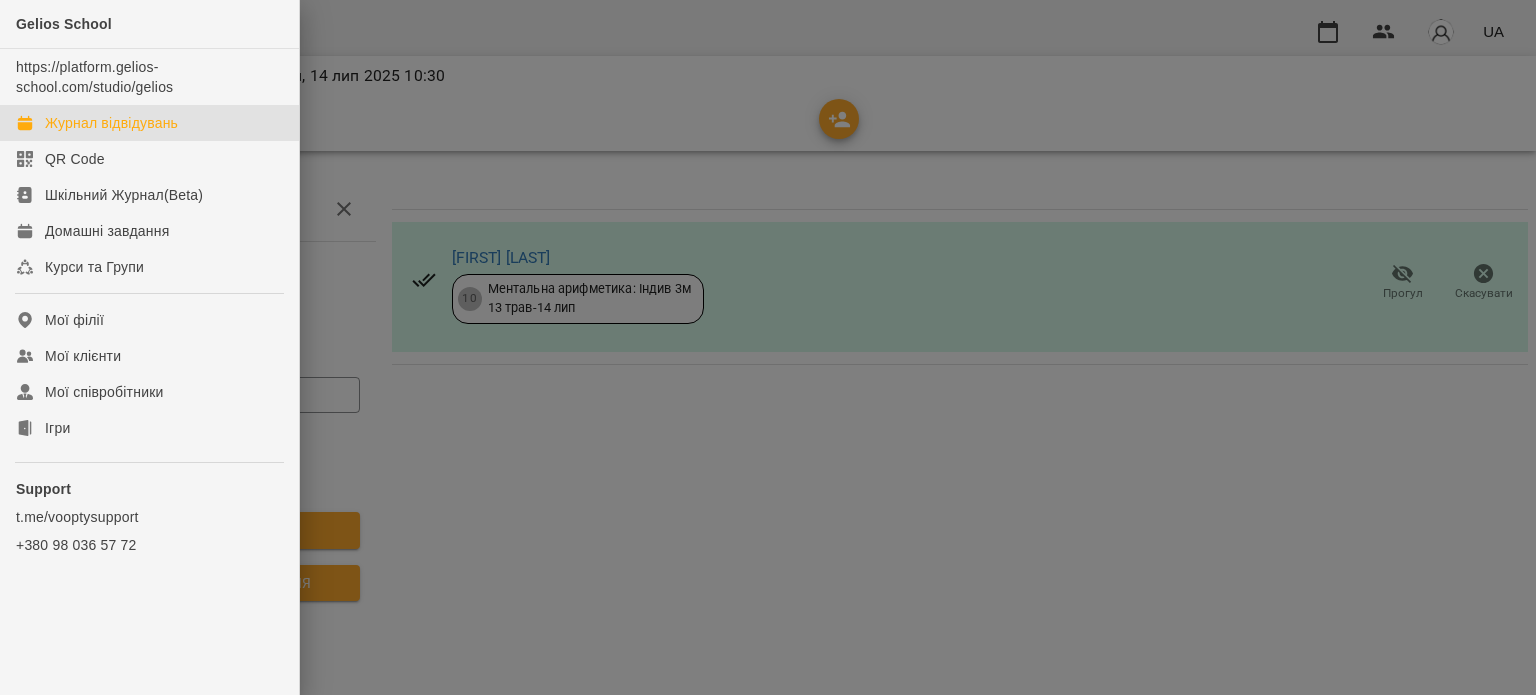 click on "Журнал відвідувань" at bounding box center (111, 123) 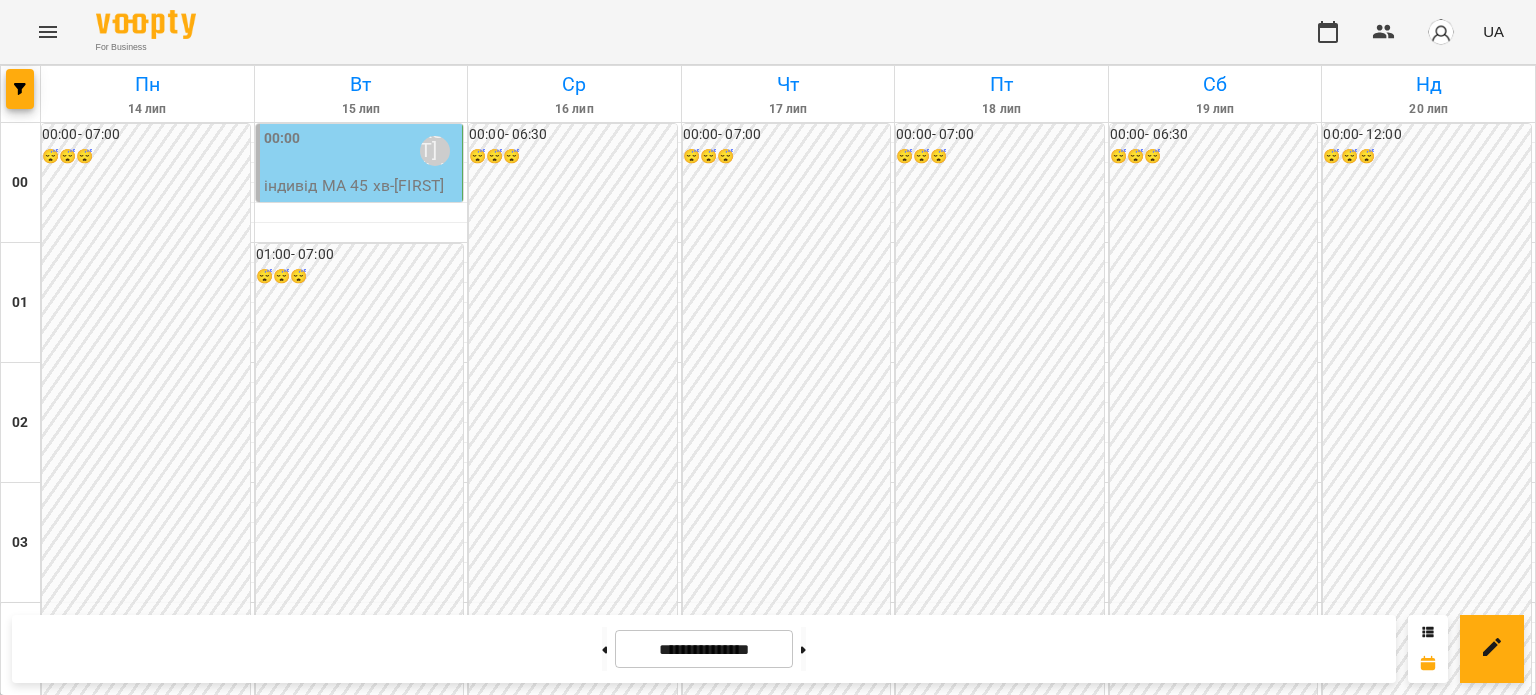 scroll, scrollTop: 2397, scrollLeft: 0, axis: vertical 